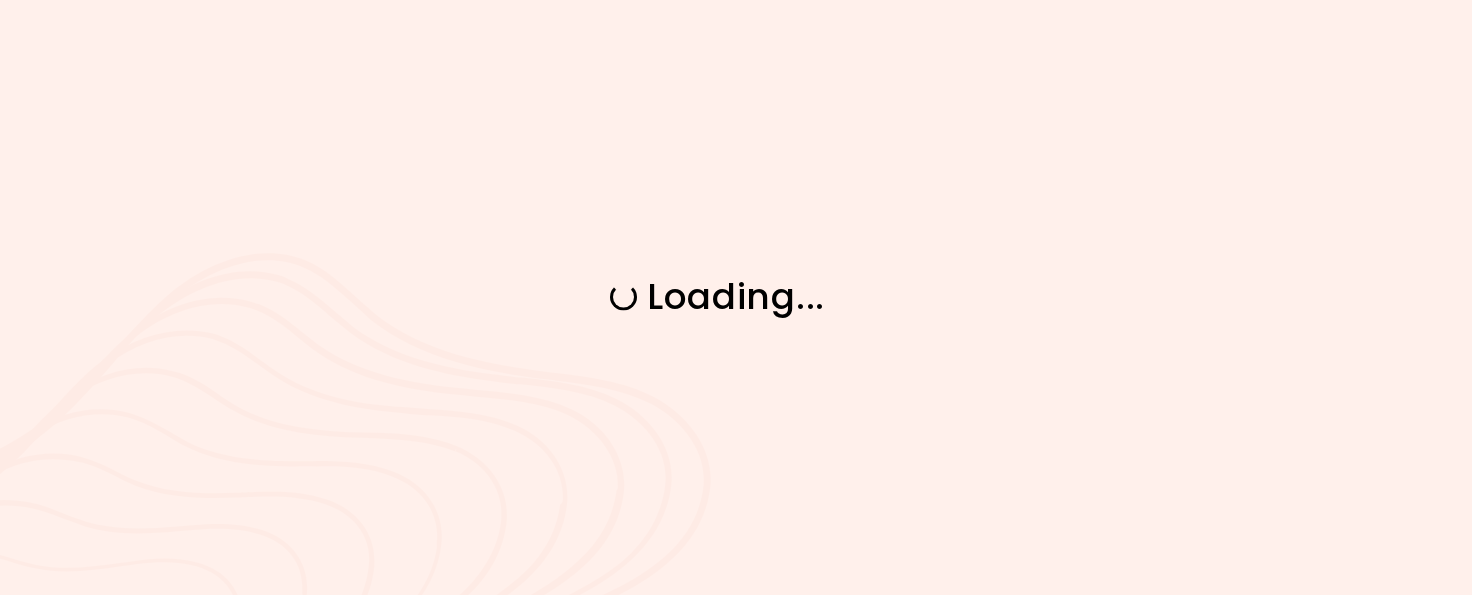 scroll, scrollTop: 0, scrollLeft: 0, axis: both 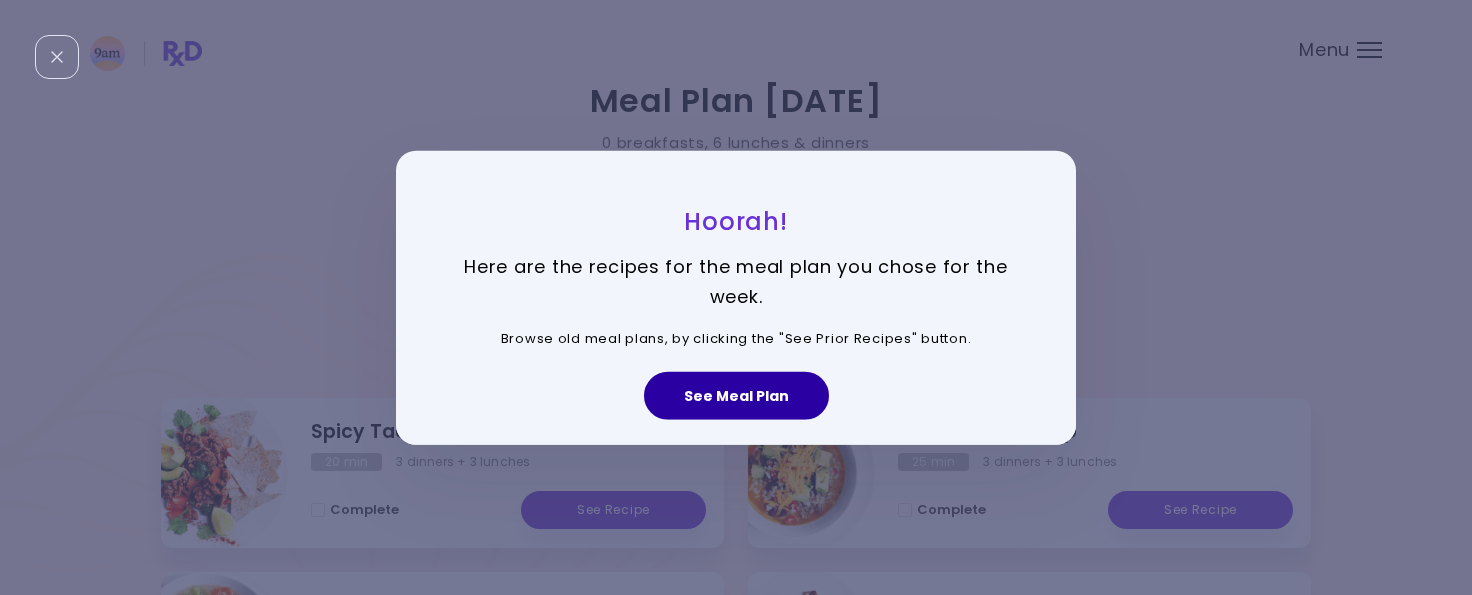 click on "See Meal Plan" at bounding box center [736, 396] 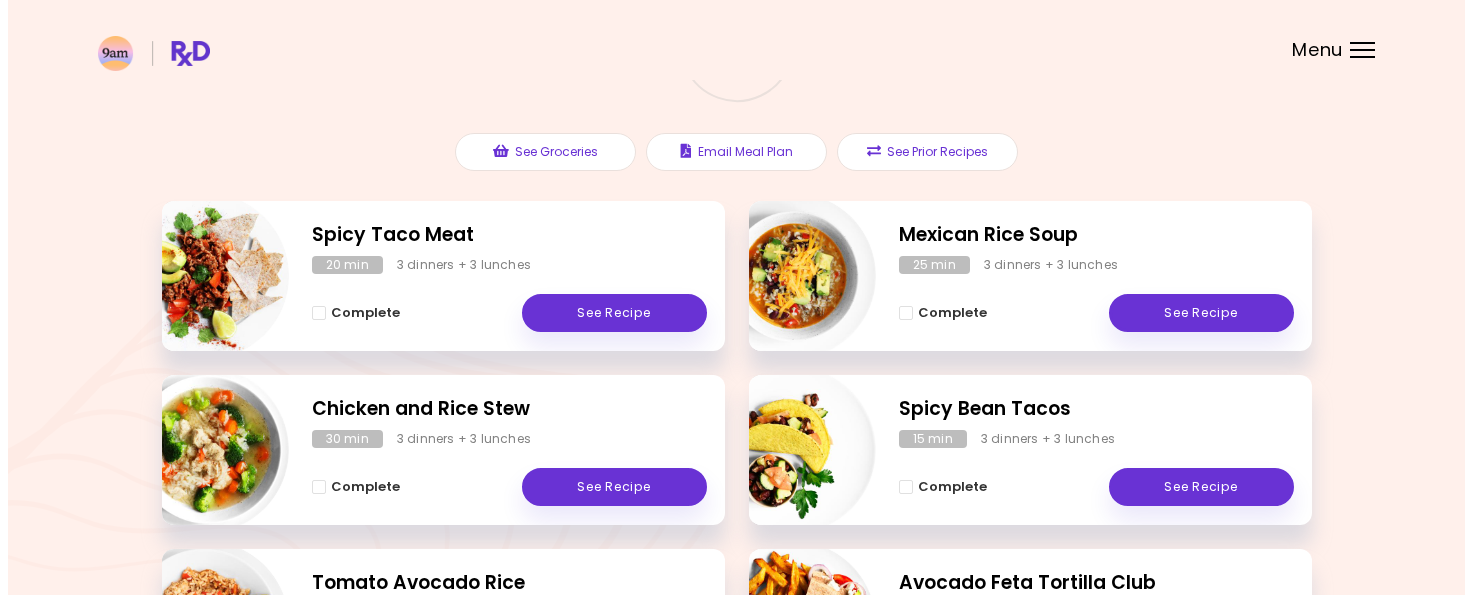 scroll, scrollTop: 199, scrollLeft: 0, axis: vertical 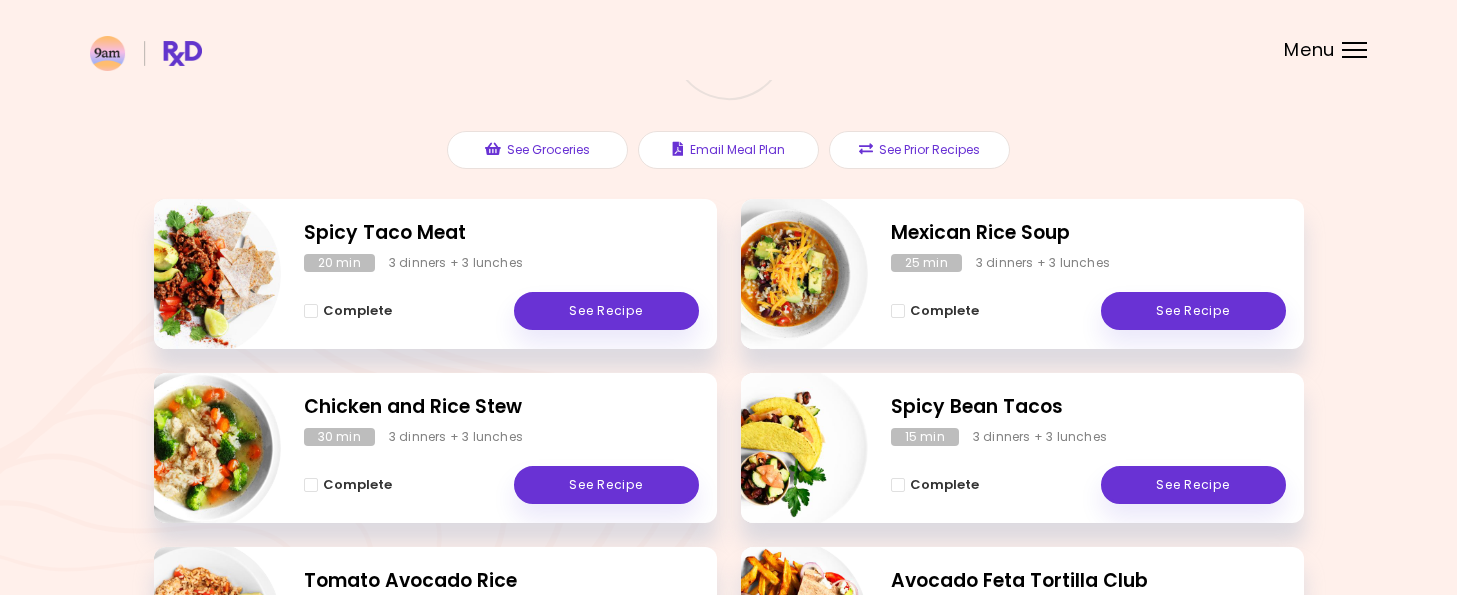 click at bounding box center [198, 274] 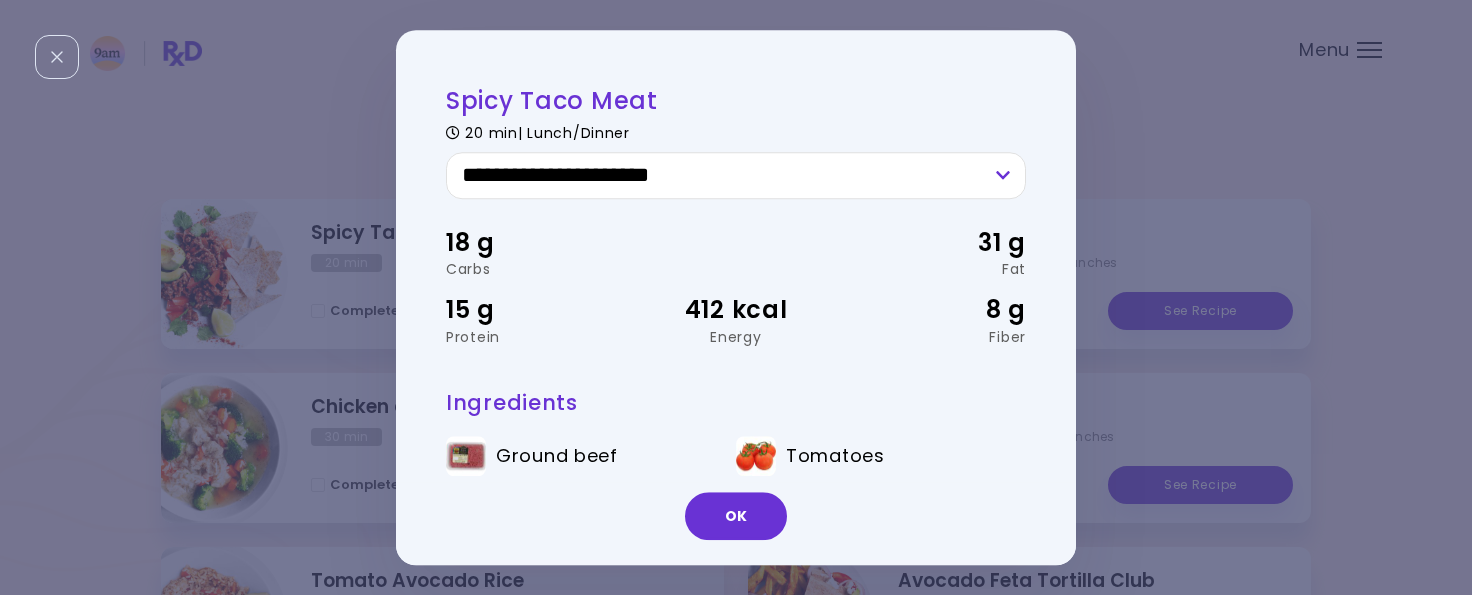 click on "**********" at bounding box center [736, 297] 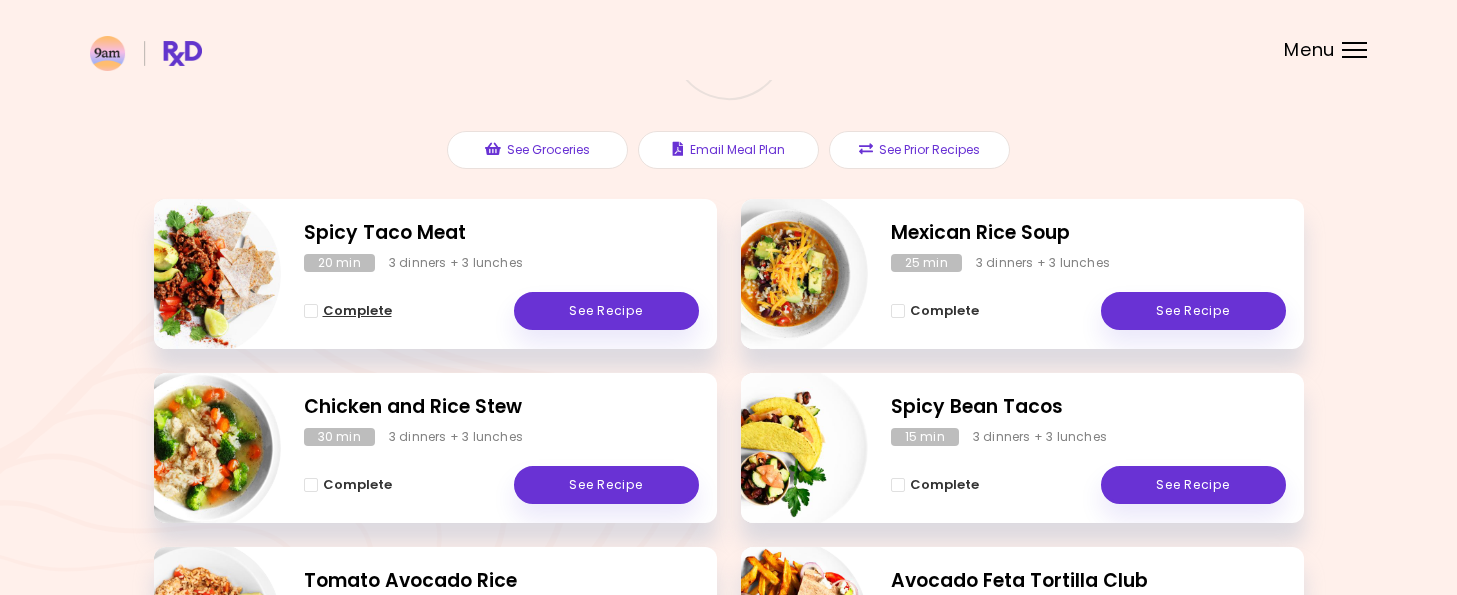 click at bounding box center (311, 311) 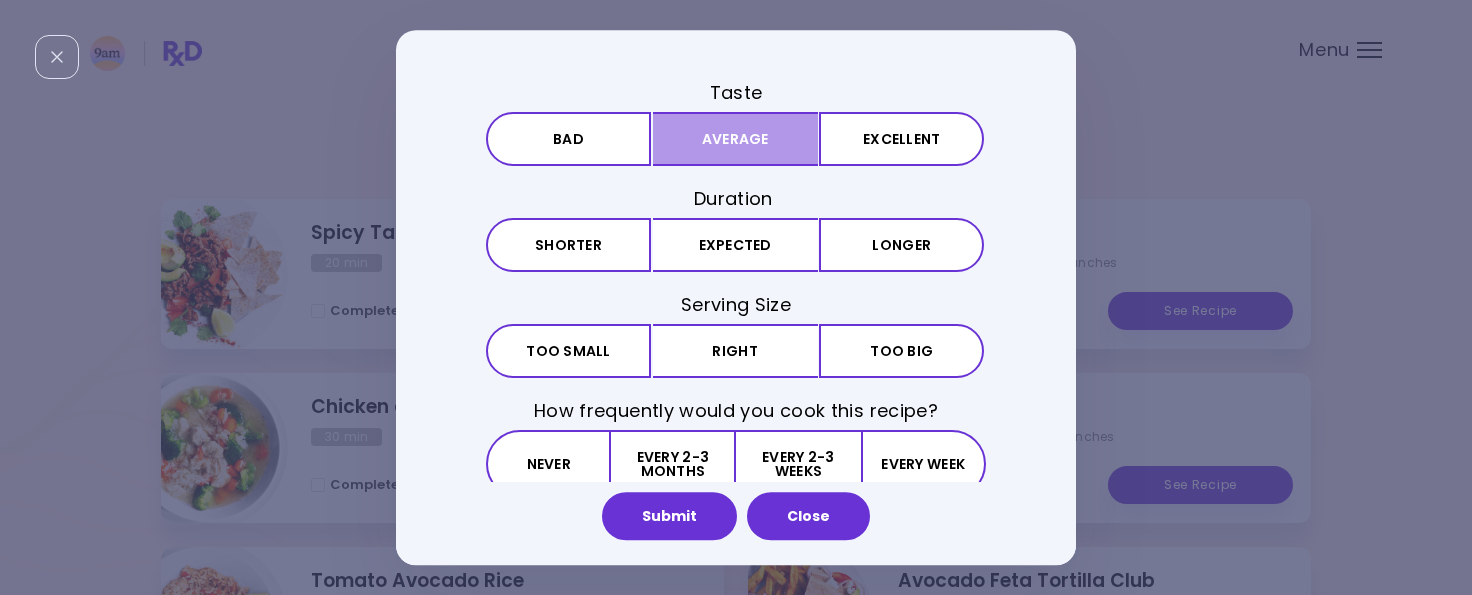 click on "Average" at bounding box center (735, 139) 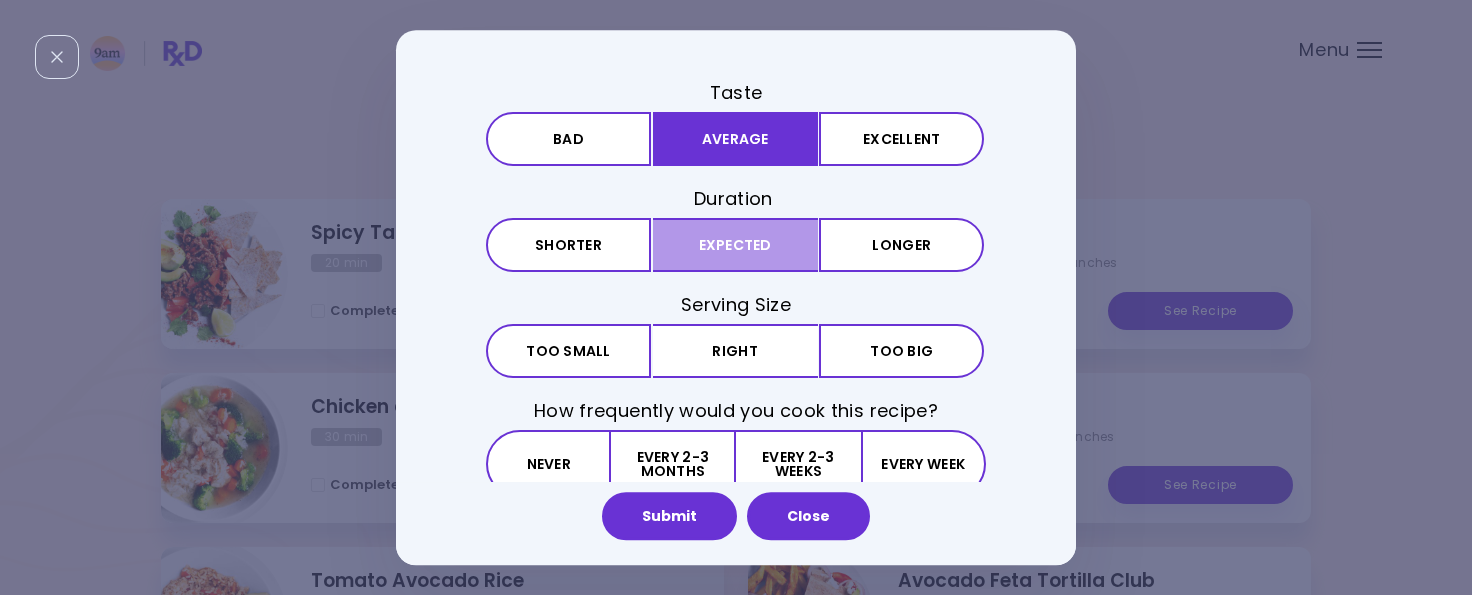 click on "Expected" at bounding box center (735, 245) 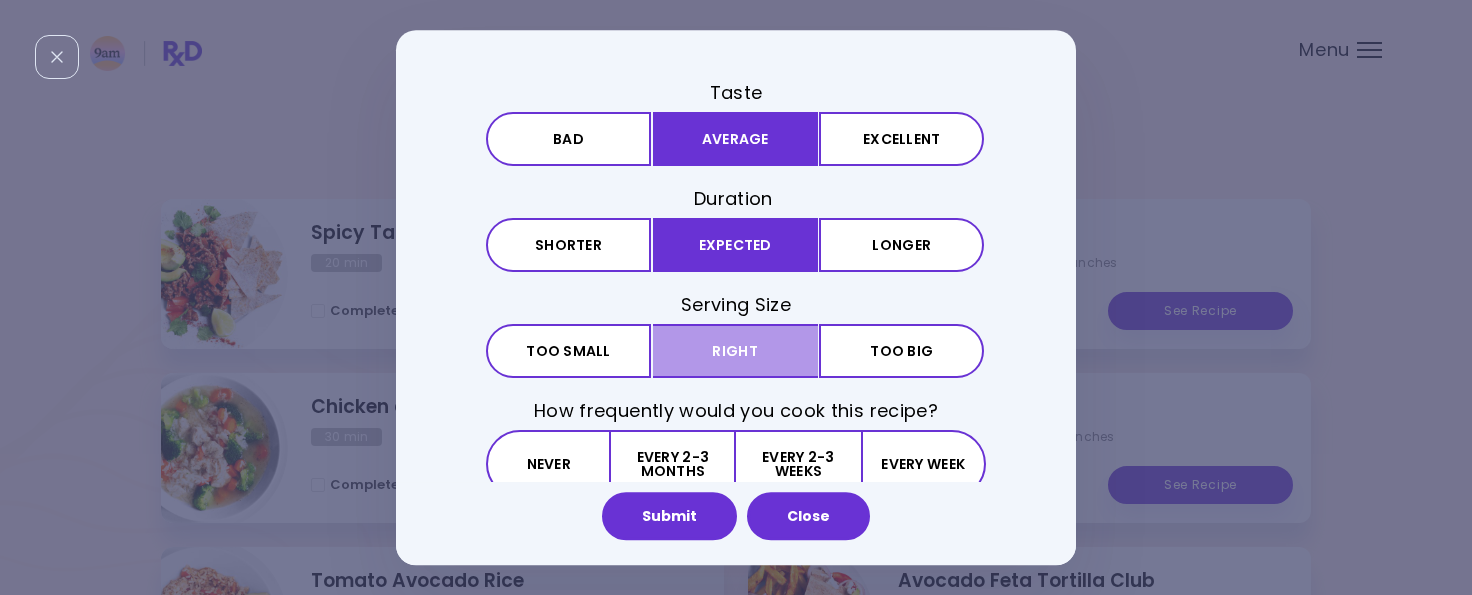 click on "Right" at bounding box center [735, 351] 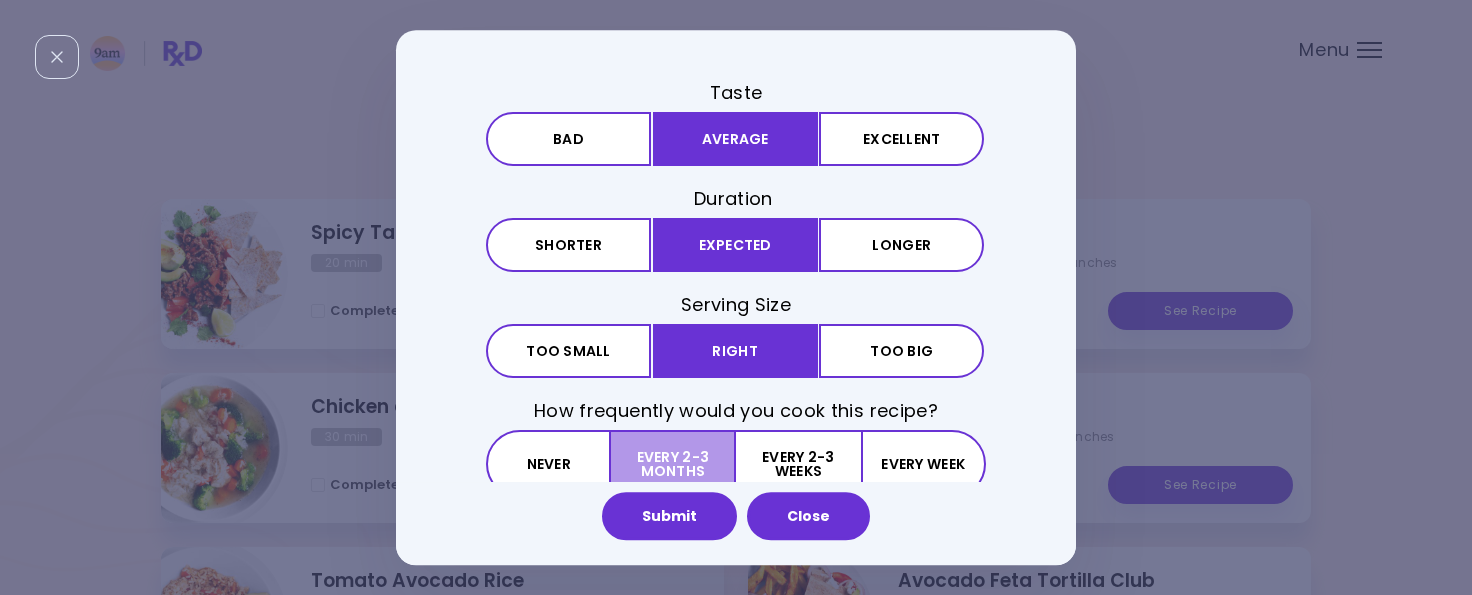 click on "Every 2-3 months" at bounding box center (673, 465) 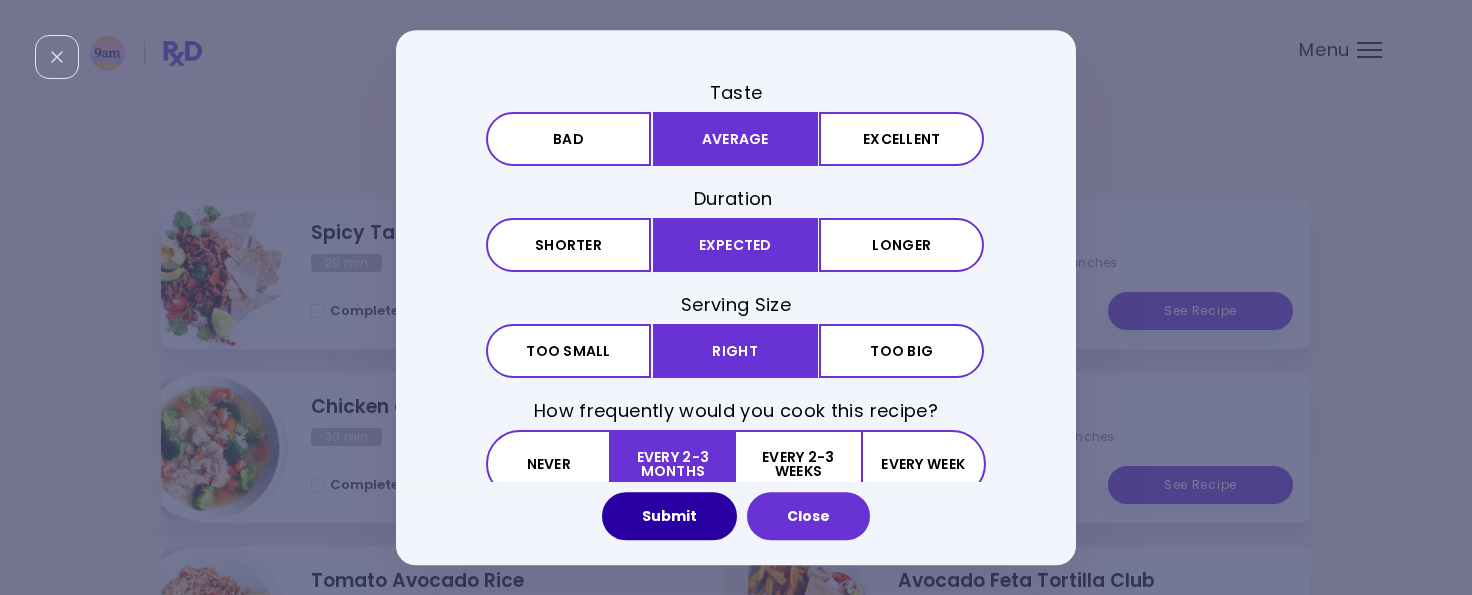 click on "Submit" at bounding box center [669, 516] 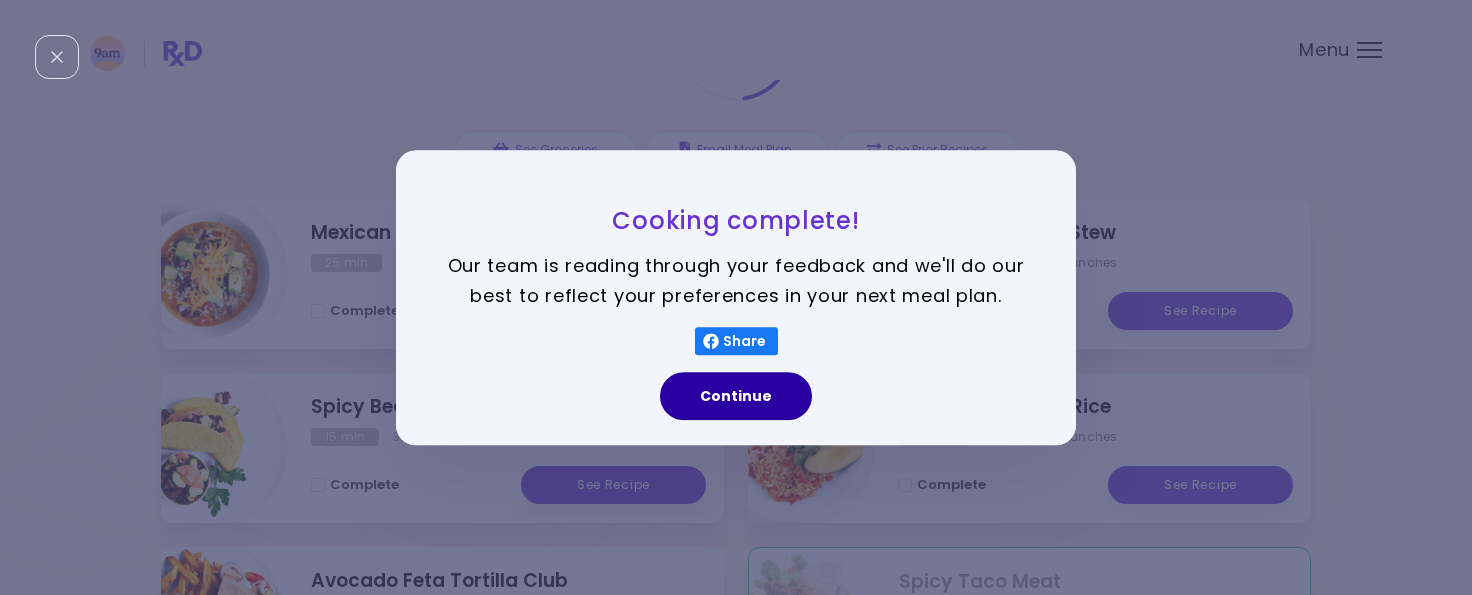 click on "Continue" at bounding box center [736, 396] 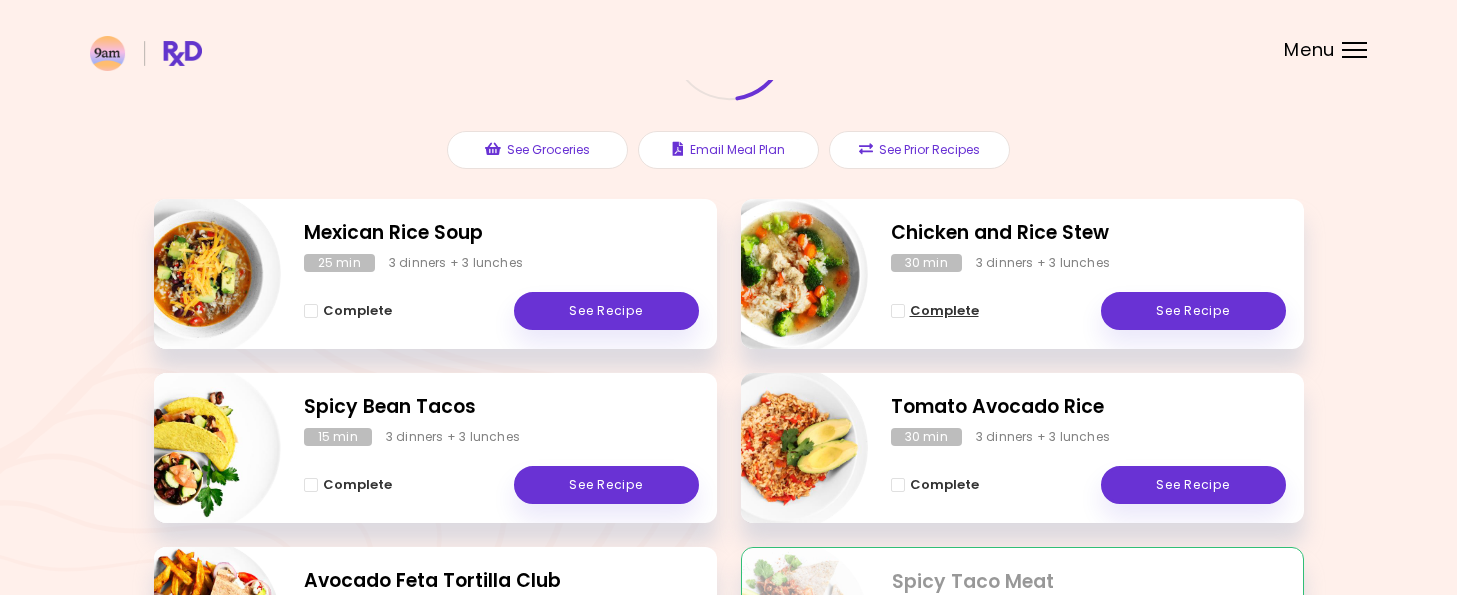 click at bounding box center (898, 311) 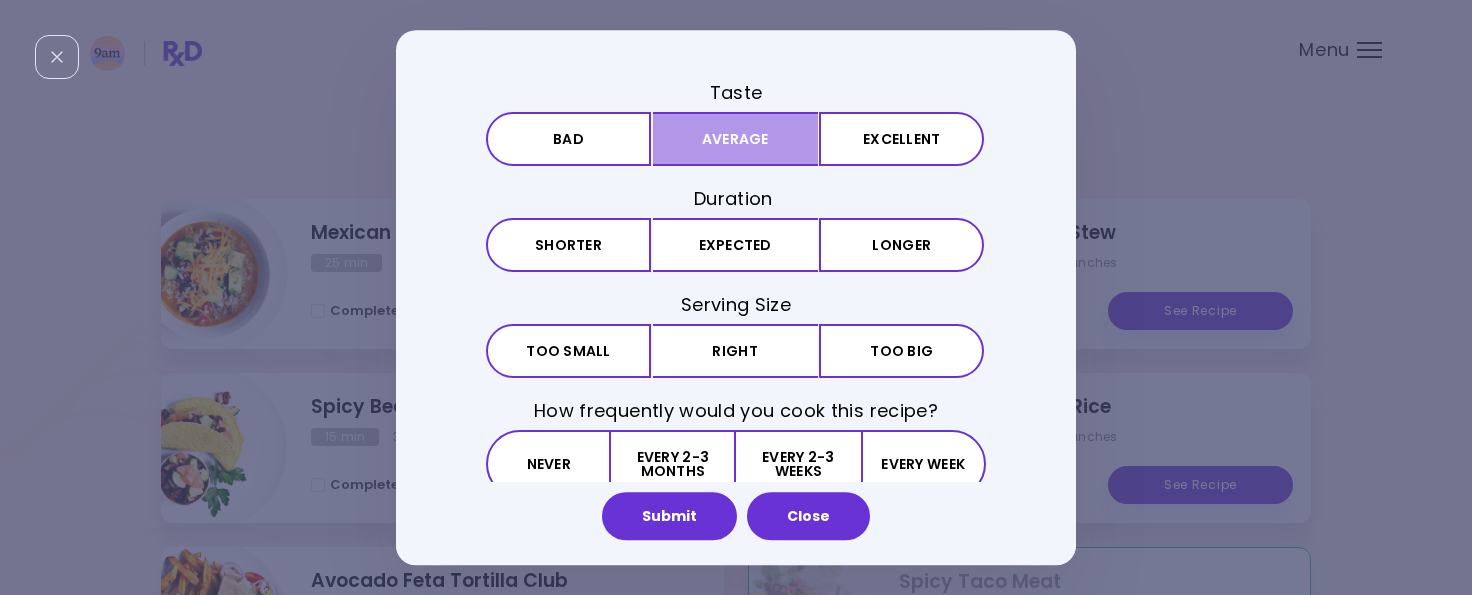 click on "Average" at bounding box center [735, 139] 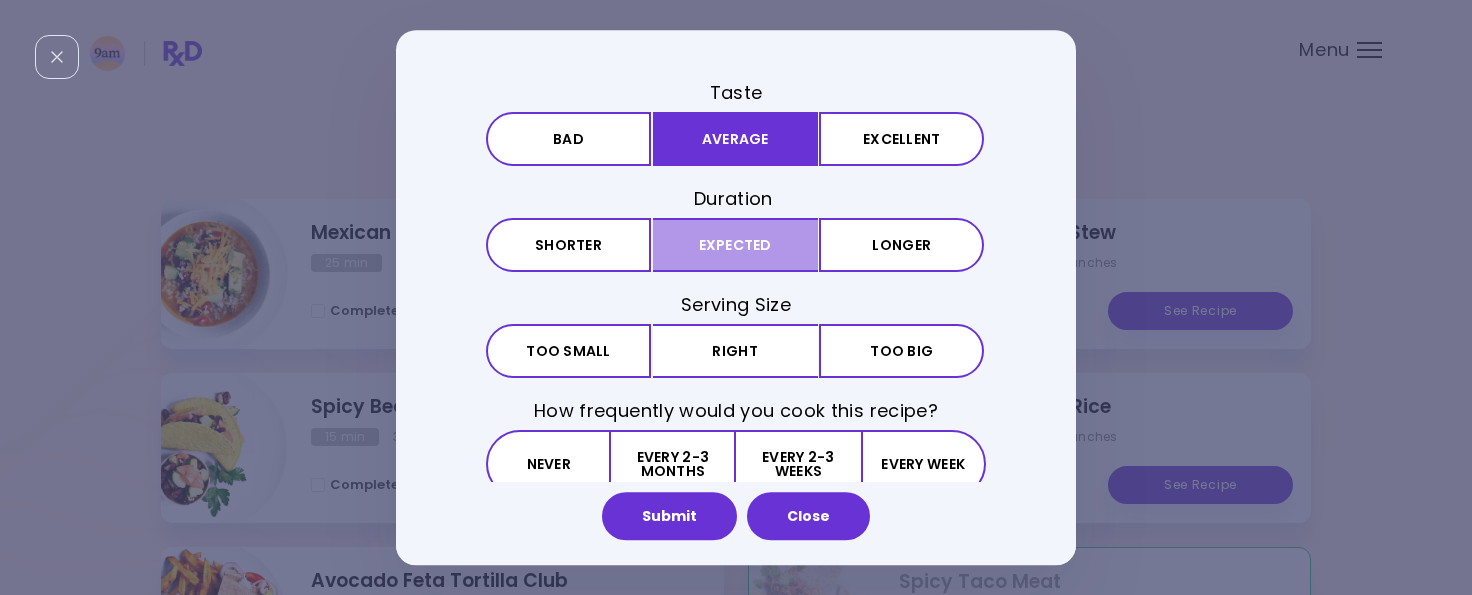 click on "Expected" at bounding box center [735, 245] 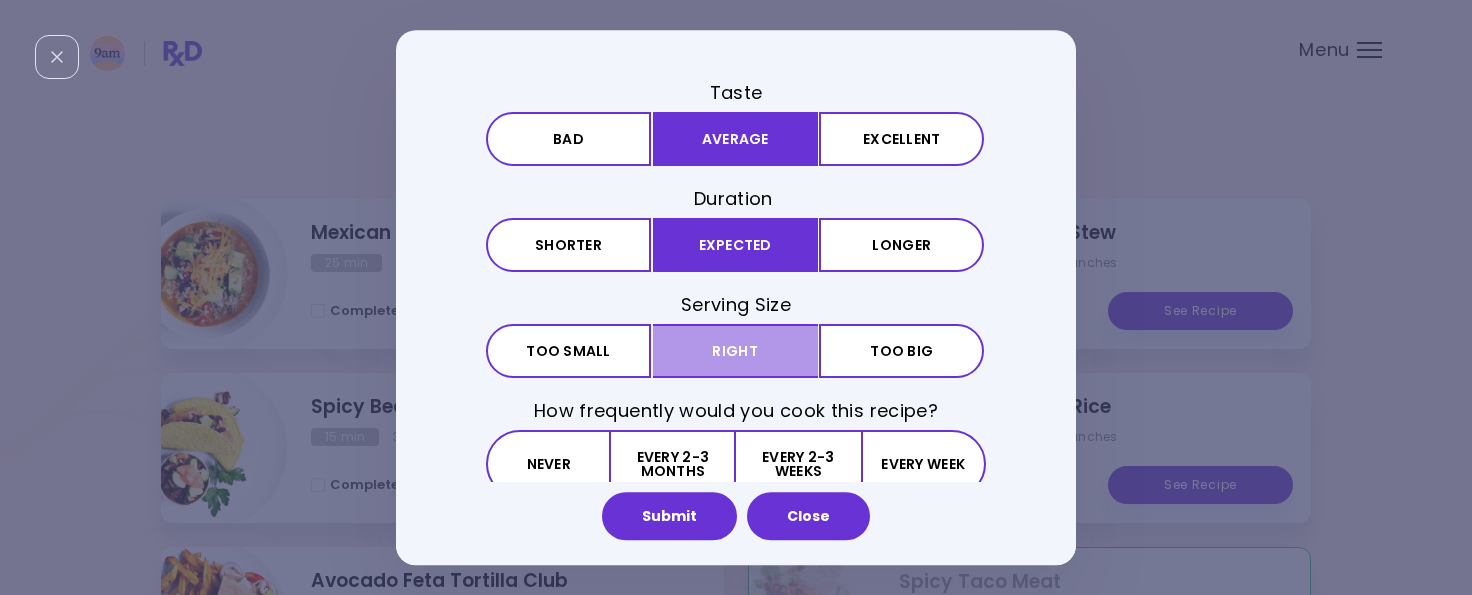 click on "Right" at bounding box center (735, 351) 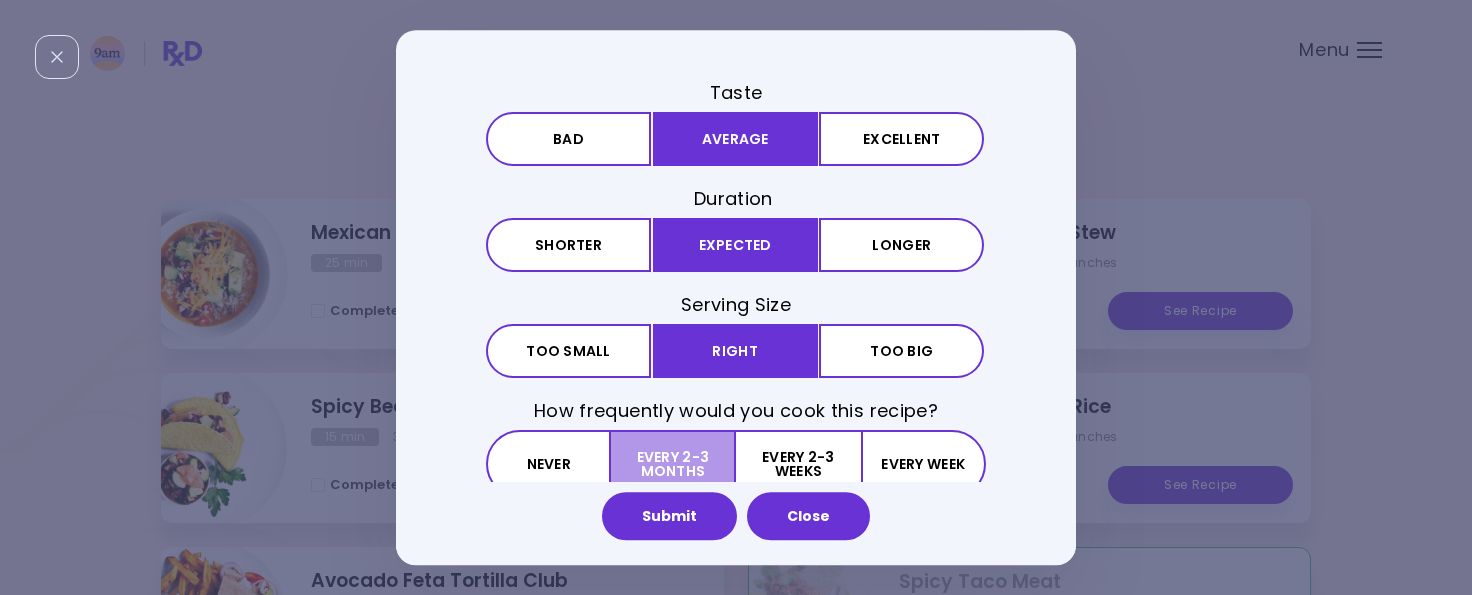 click on "Every 2-3 months" at bounding box center (673, 465) 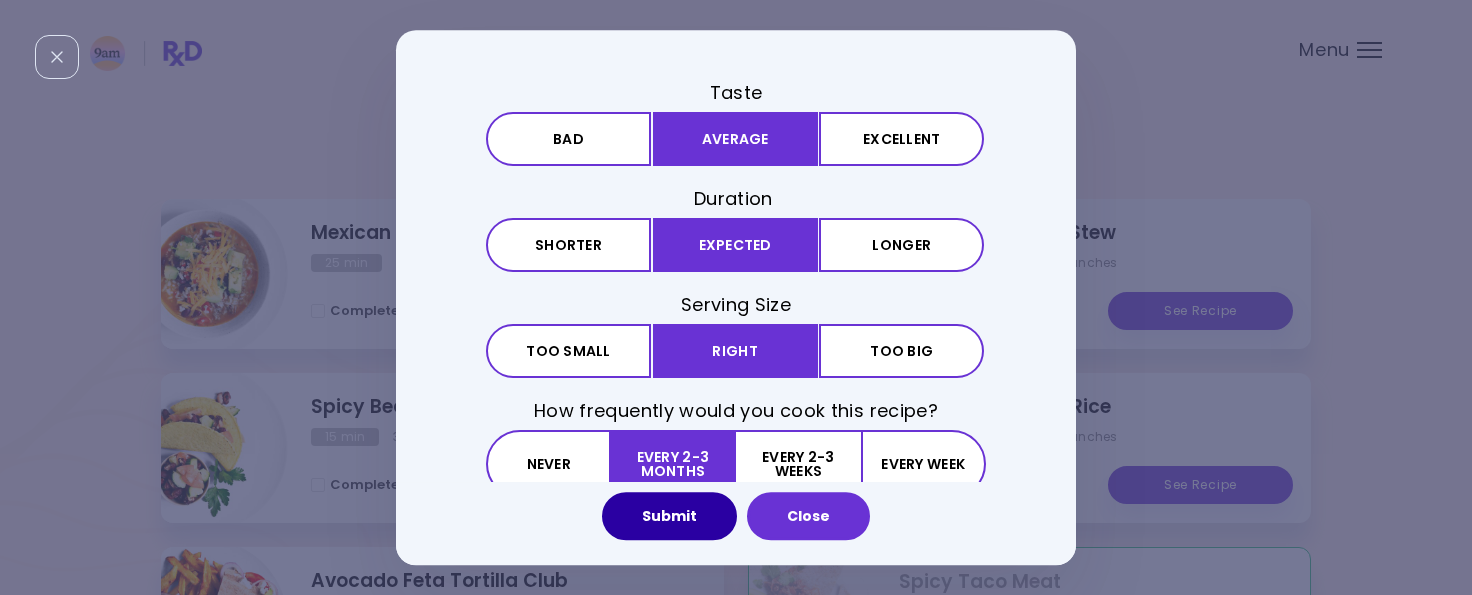 click on "Submit" at bounding box center (669, 516) 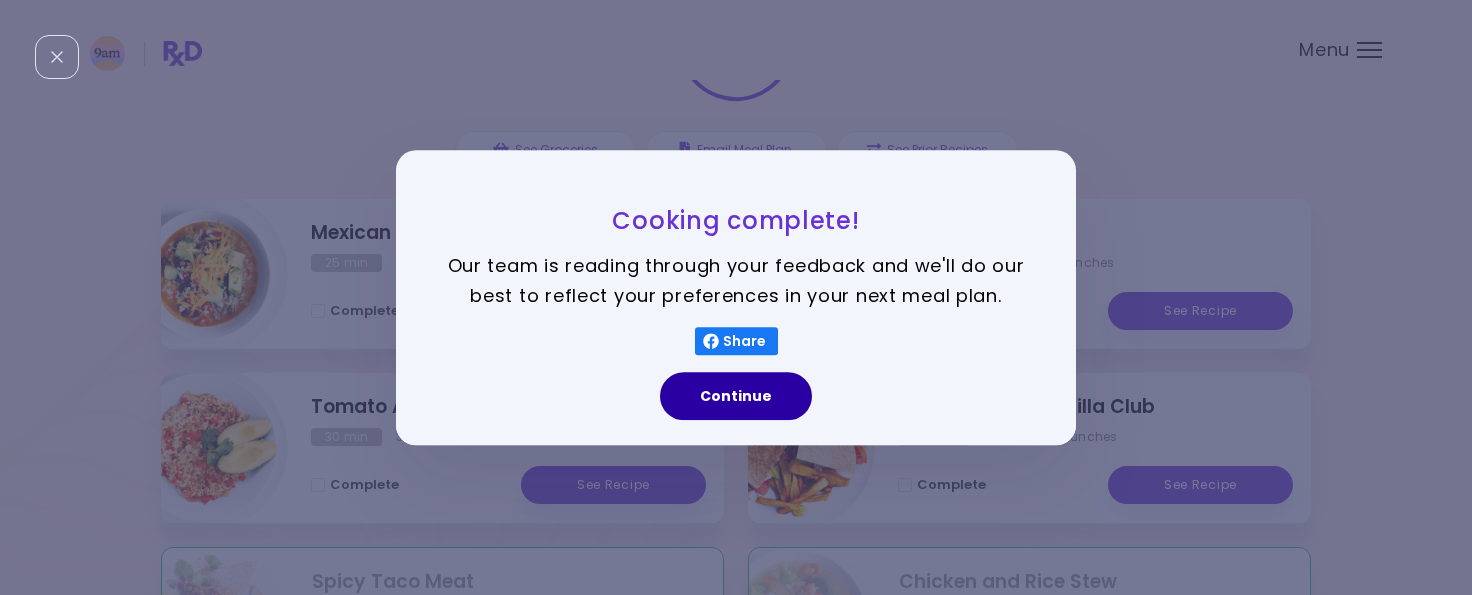 click on "Continue" at bounding box center (736, 396) 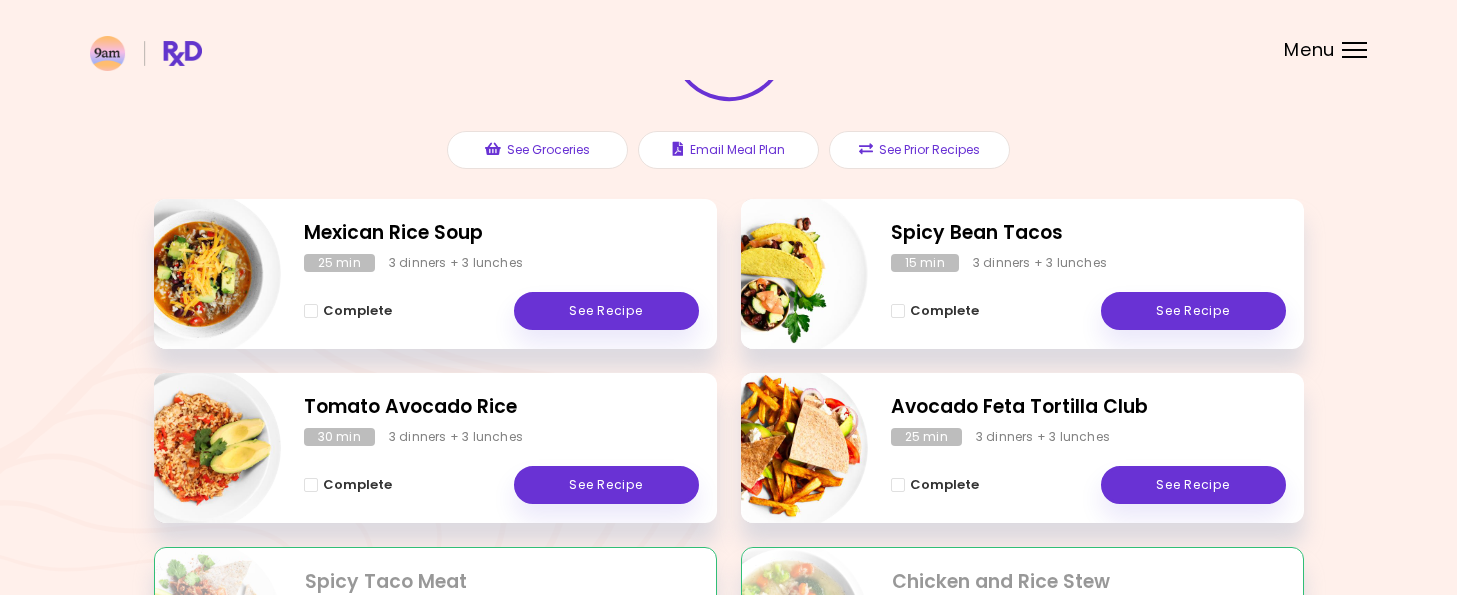 click at bounding box center [785, 448] 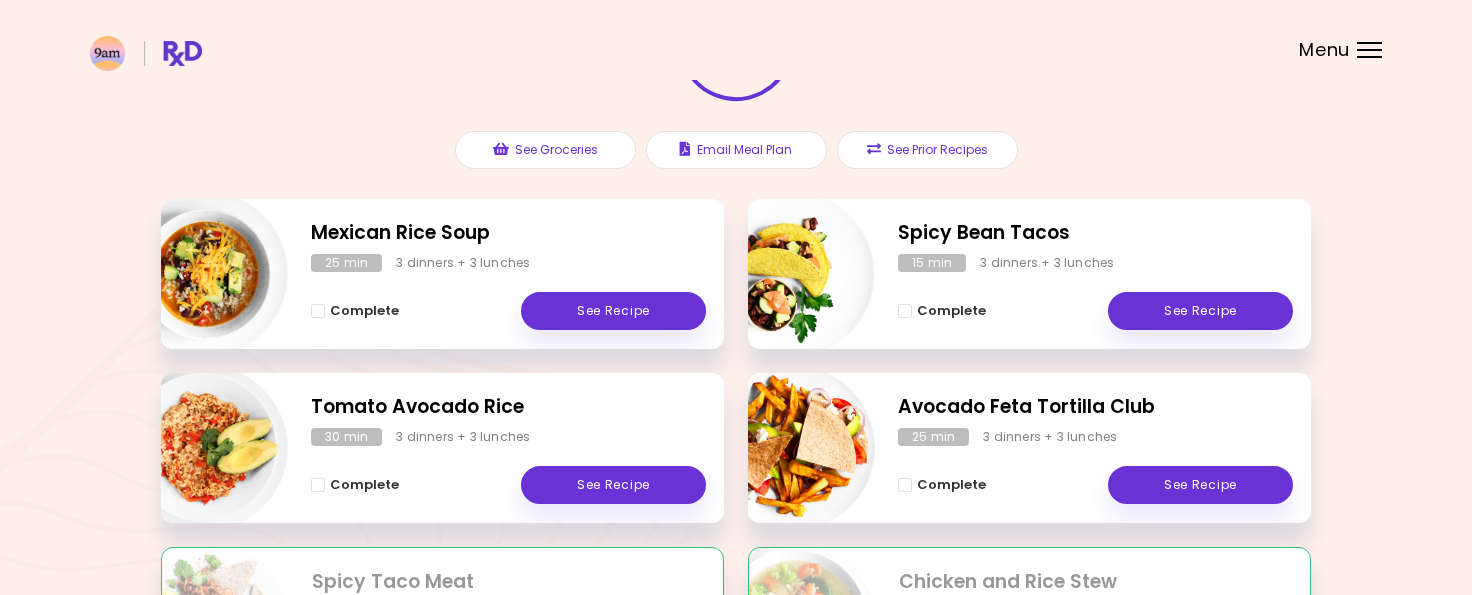 select on "*" 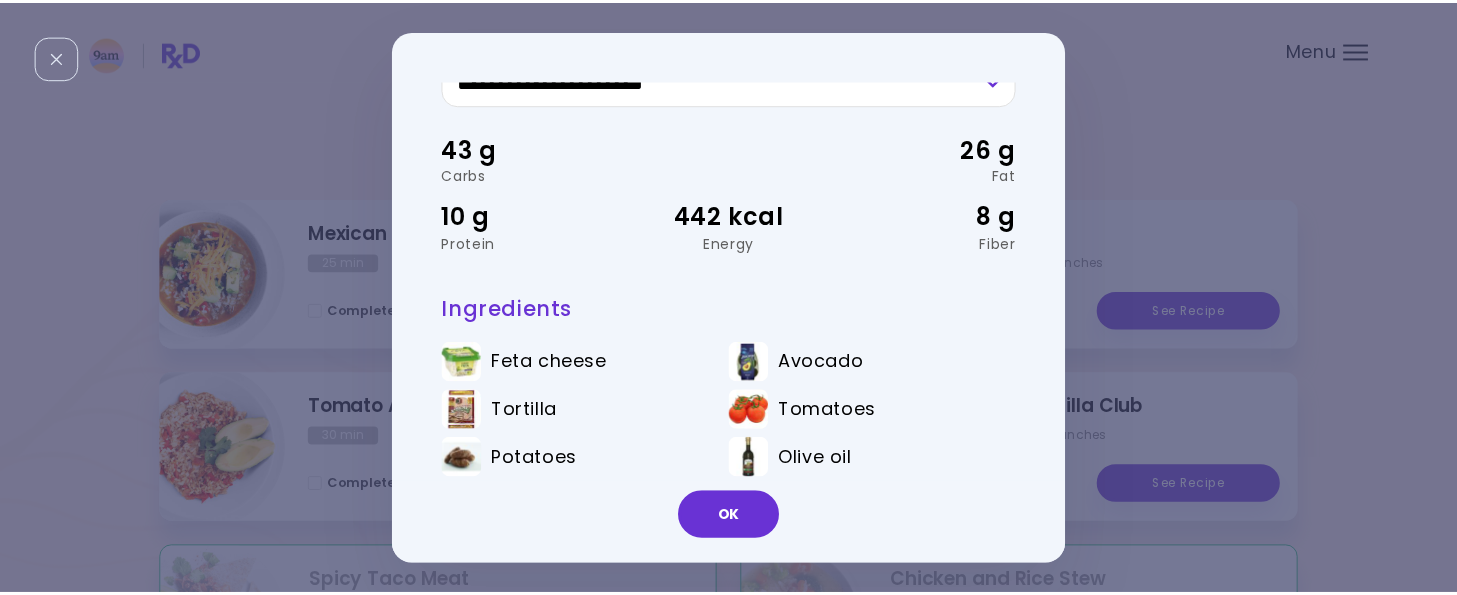 scroll, scrollTop: 157, scrollLeft: 0, axis: vertical 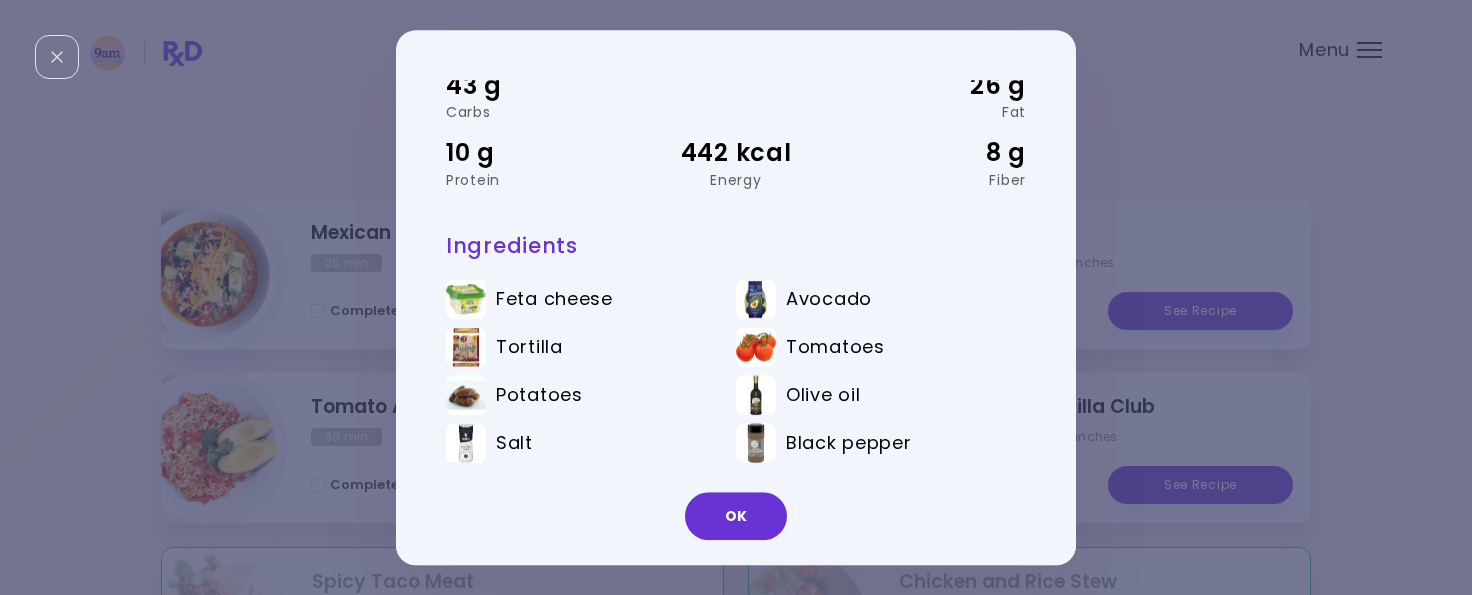 click on "**********" at bounding box center [736, 297] 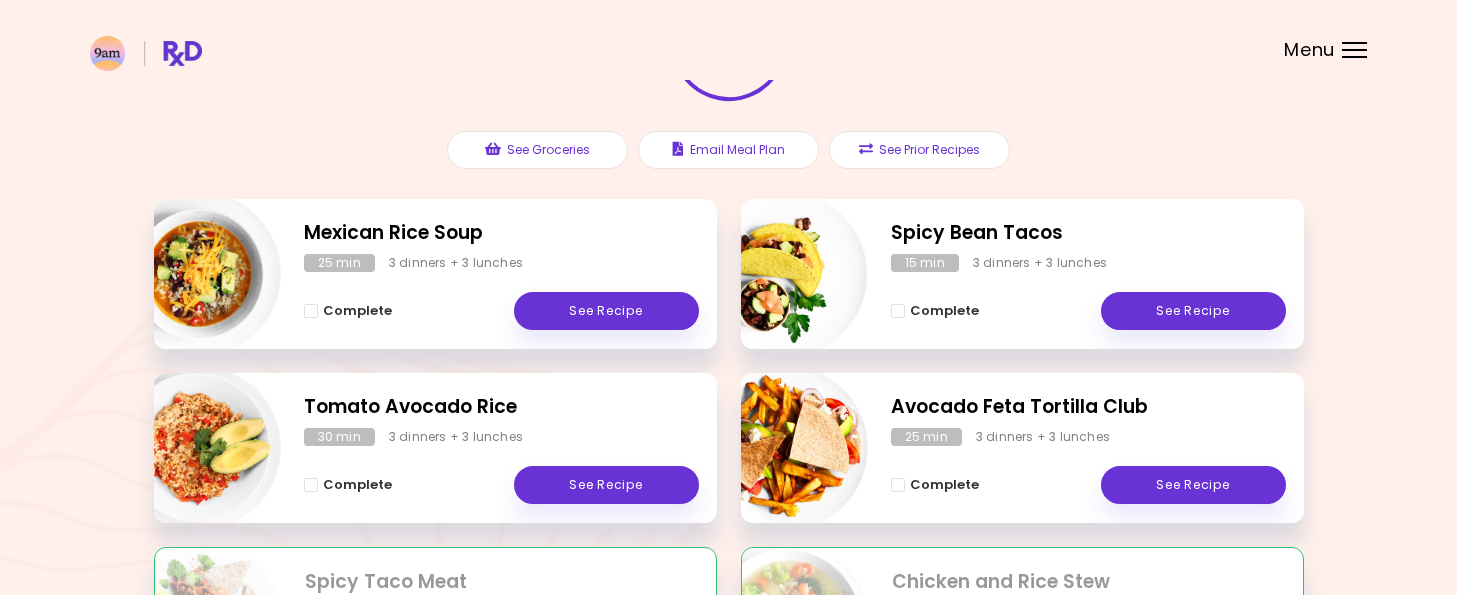 click at bounding box center [198, 274] 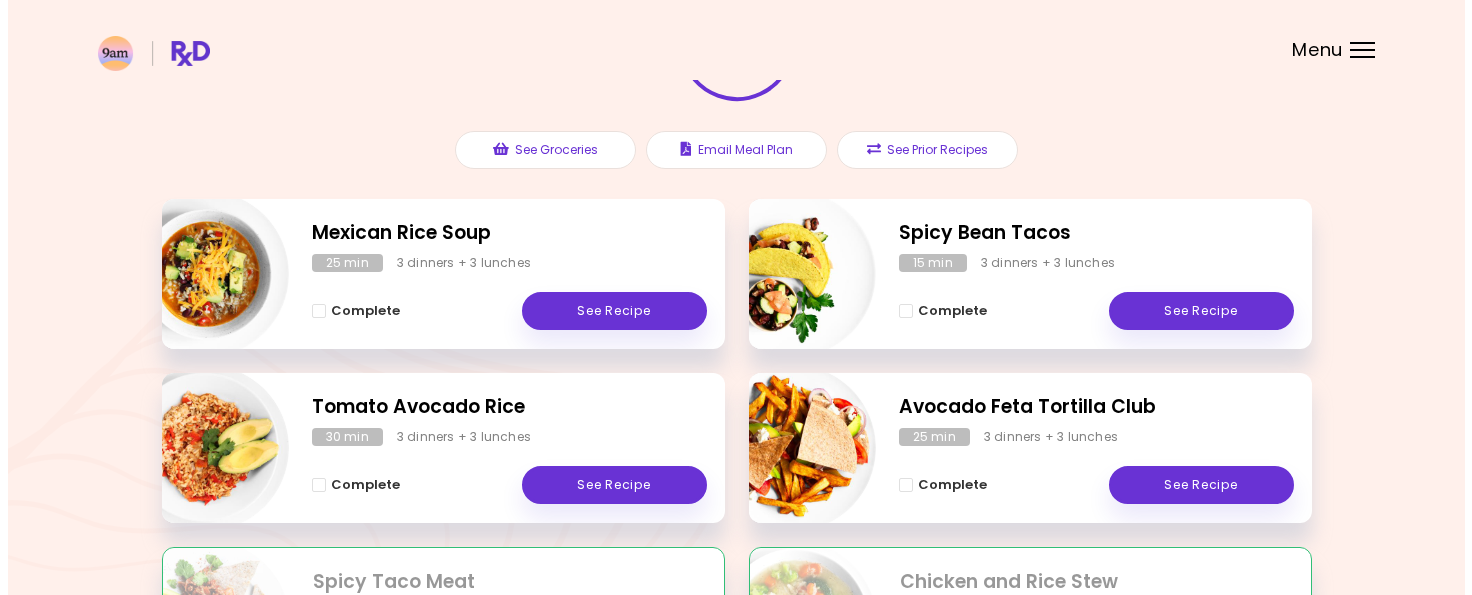 scroll, scrollTop: 0, scrollLeft: 0, axis: both 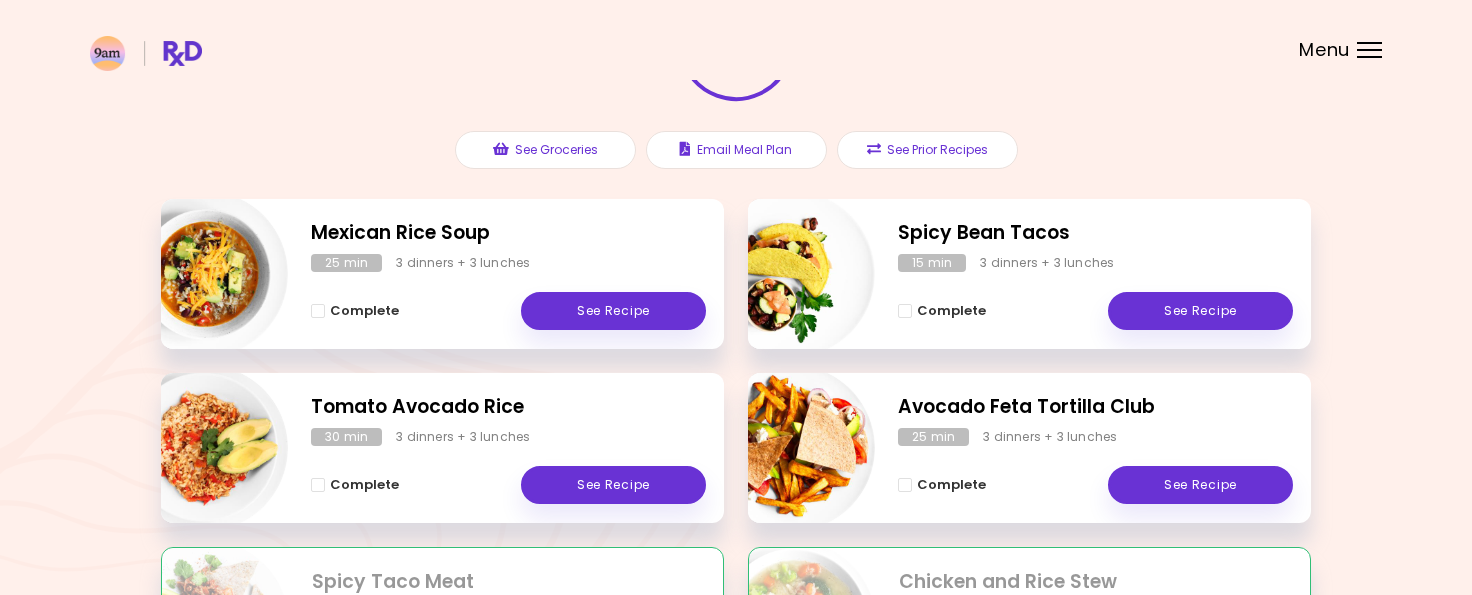 select on "*" 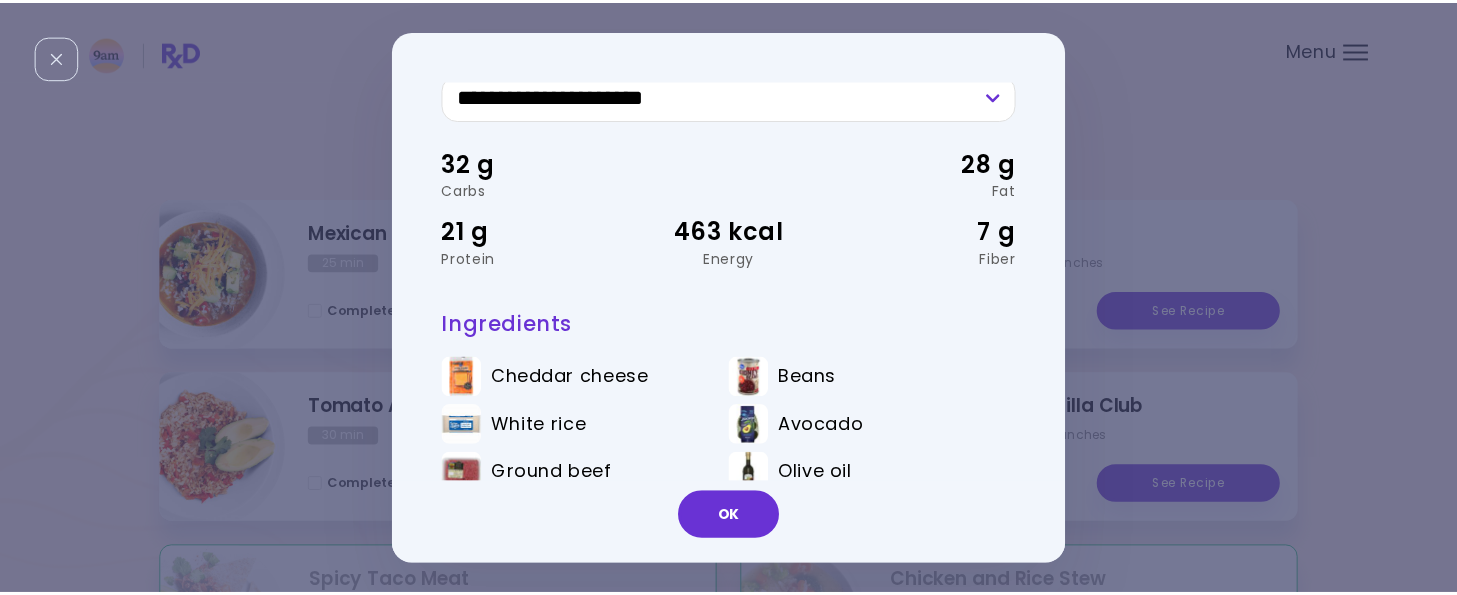 scroll, scrollTop: 157, scrollLeft: 0, axis: vertical 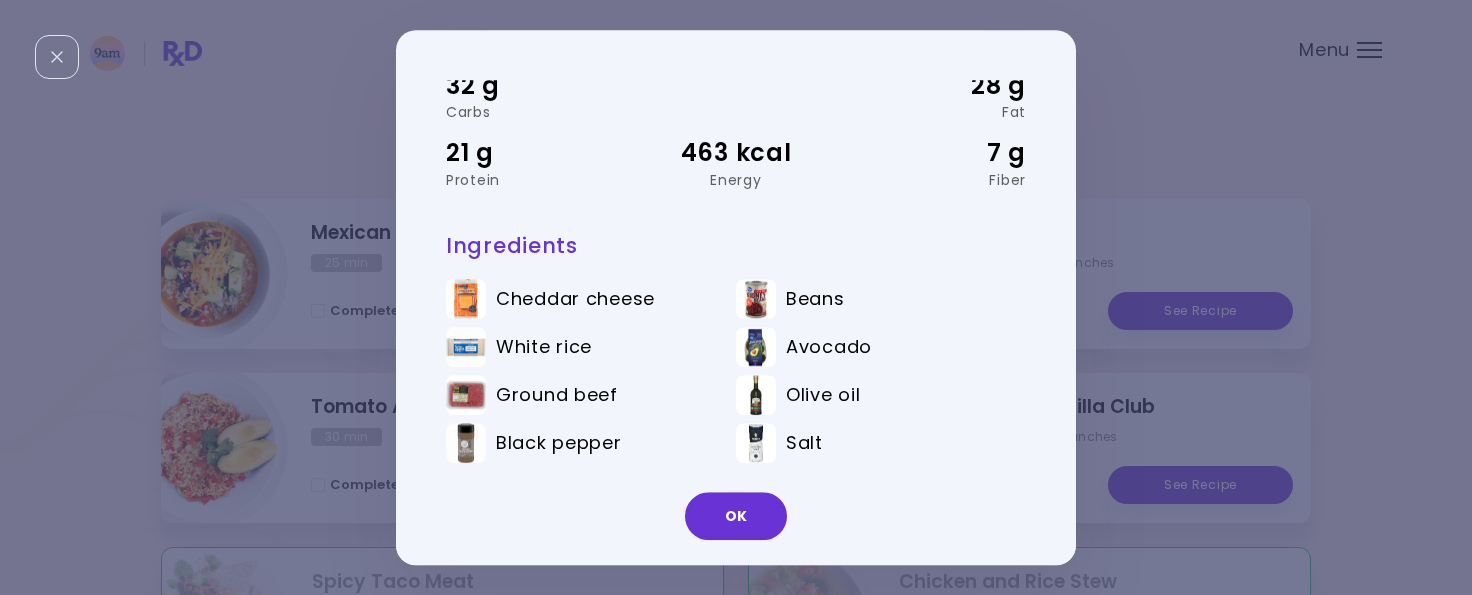 click on "**********" at bounding box center (736, 297) 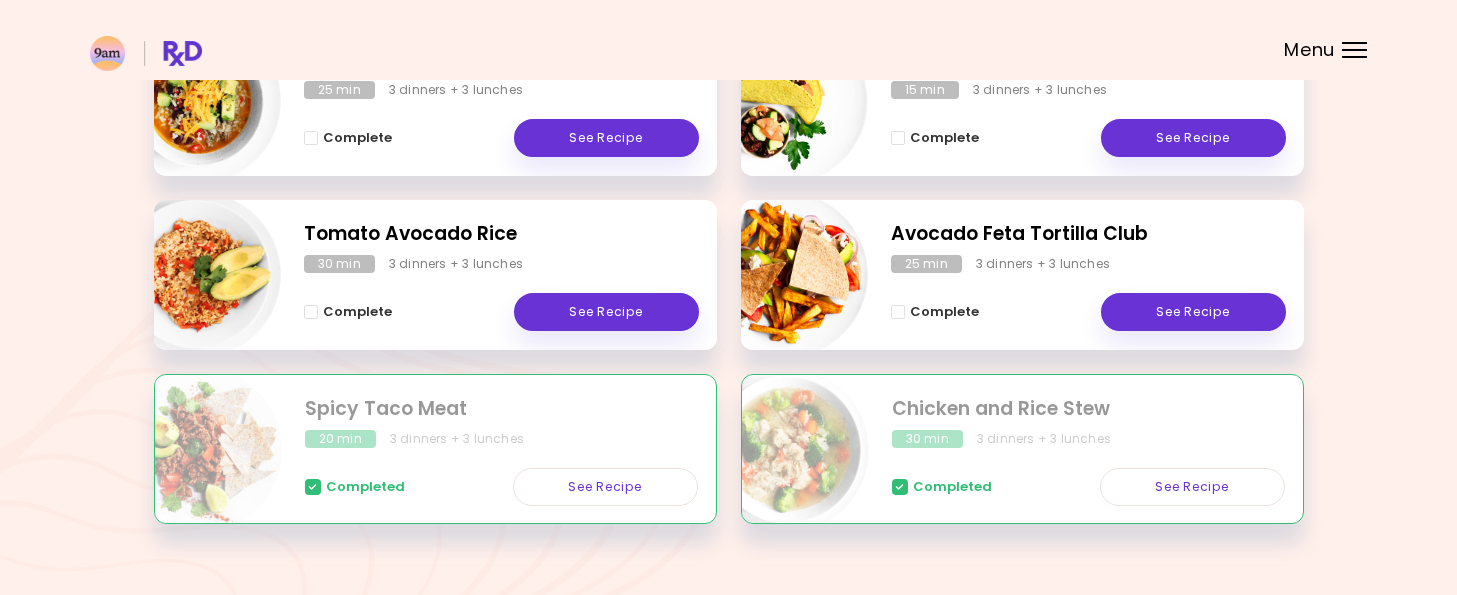 scroll, scrollTop: 410, scrollLeft: 0, axis: vertical 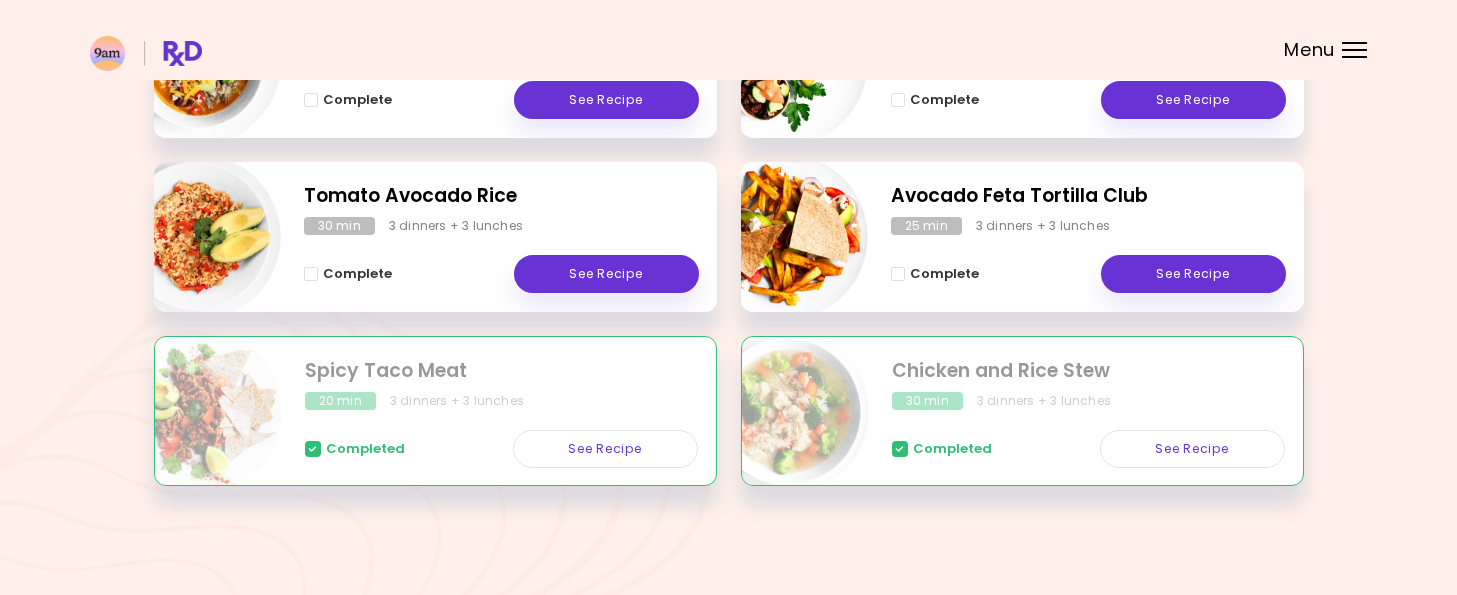 click at bounding box center [198, 237] 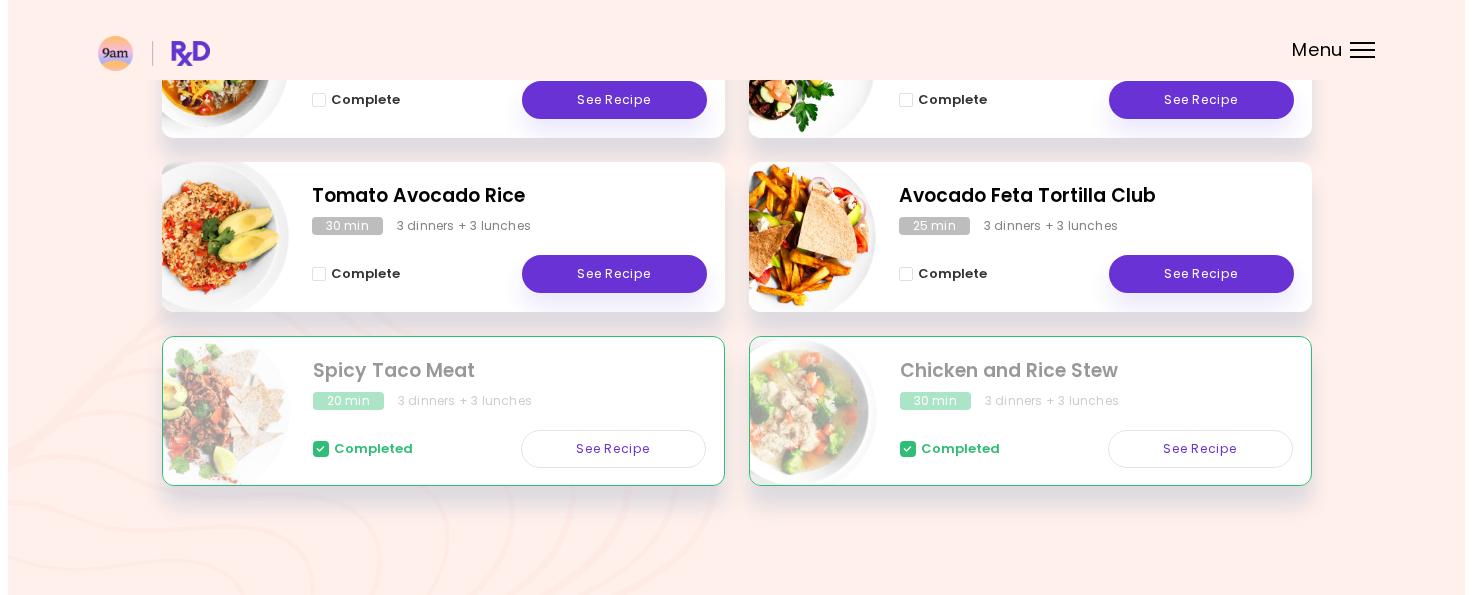 scroll, scrollTop: 0, scrollLeft: 0, axis: both 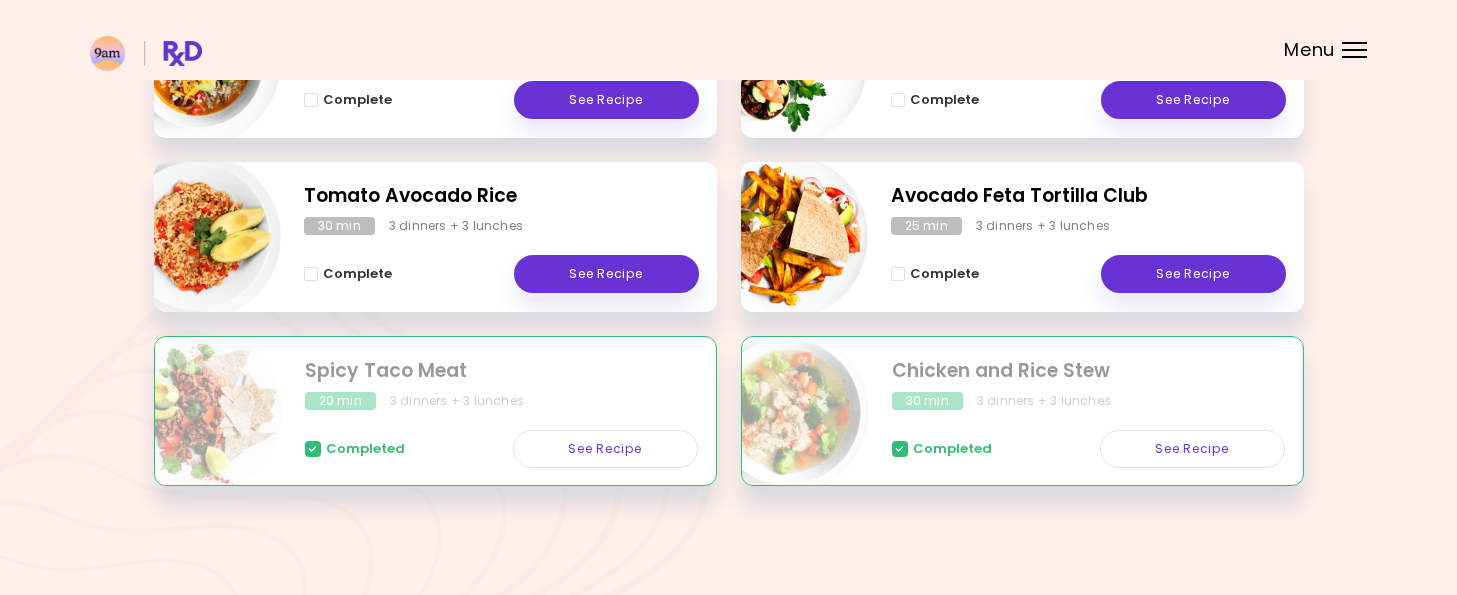 select on "*" 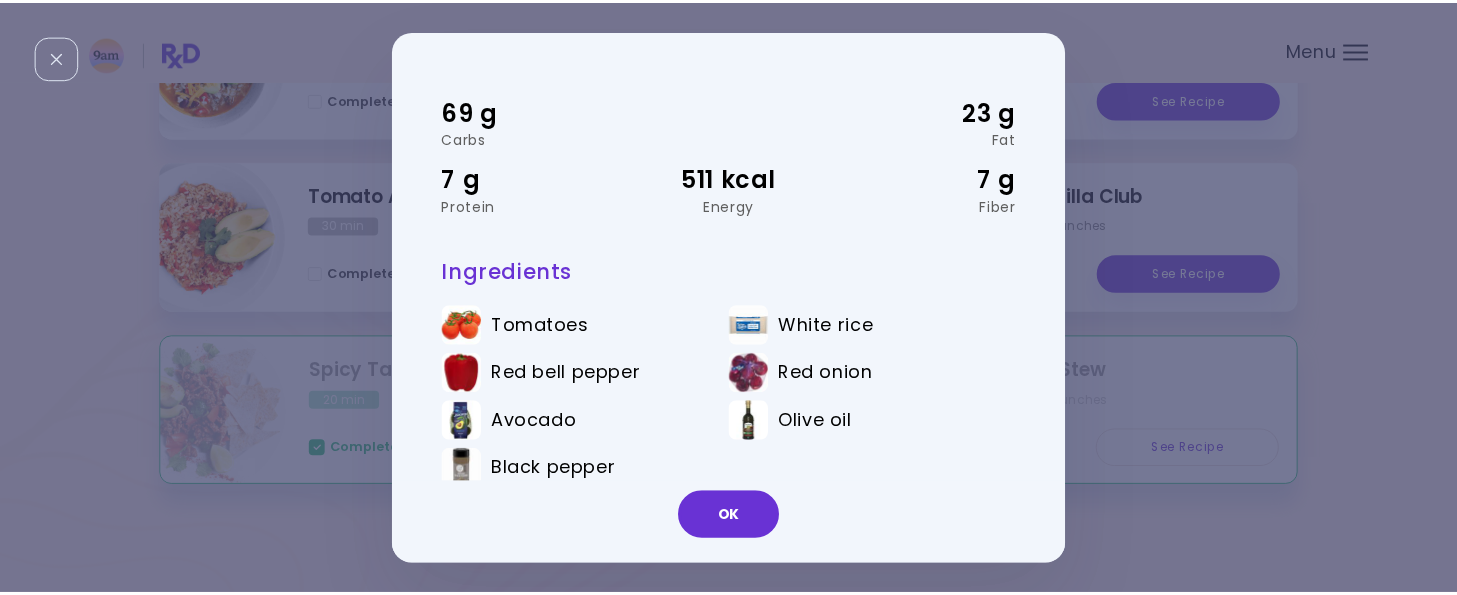 scroll, scrollTop: 157, scrollLeft: 0, axis: vertical 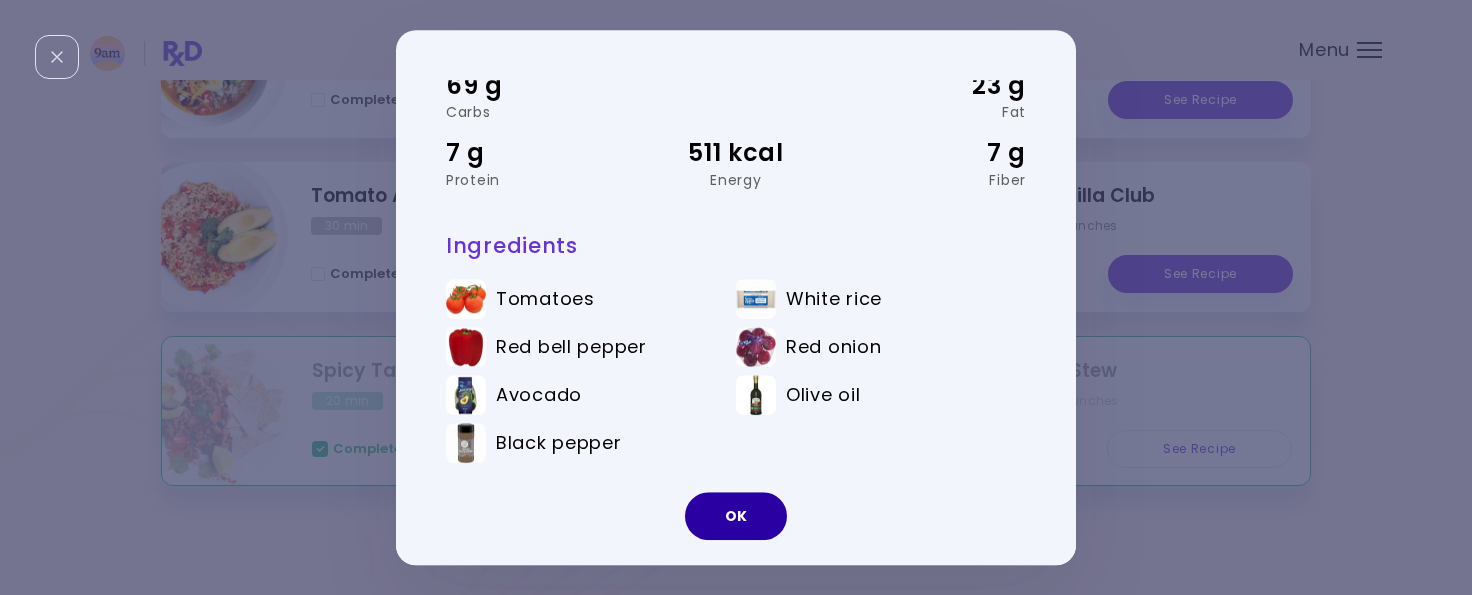 click on "OK" at bounding box center [736, 516] 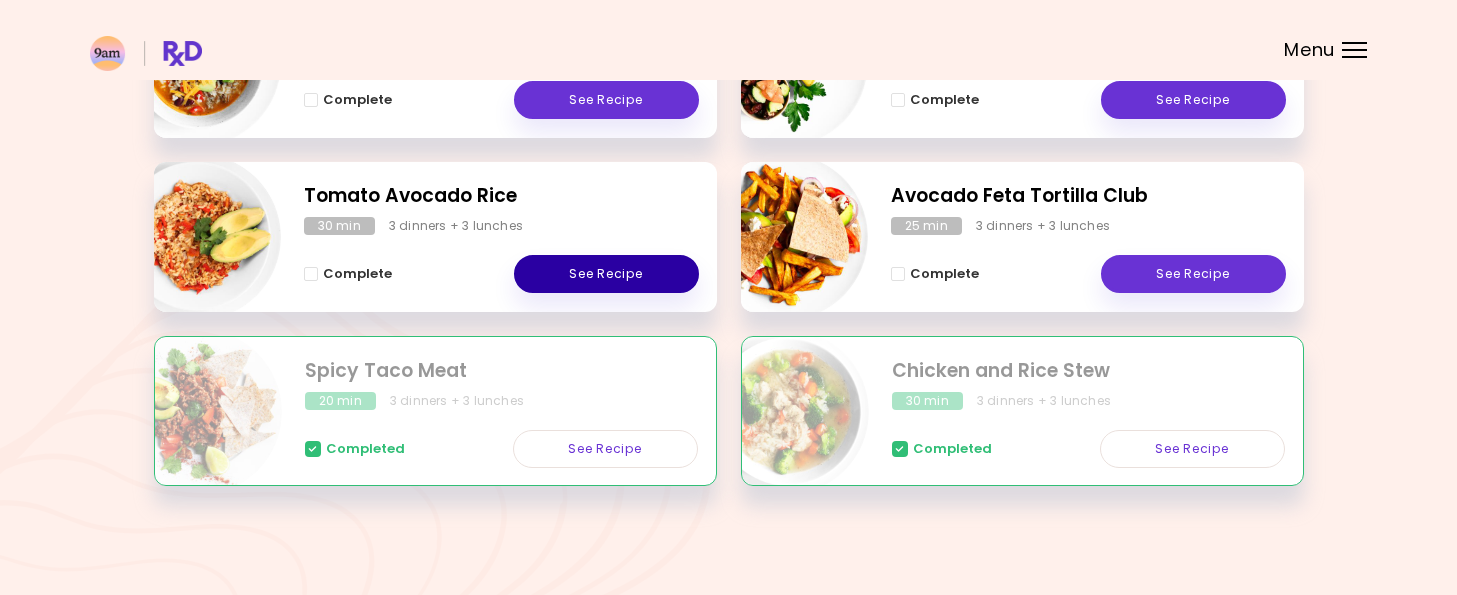 click on "See Recipe" at bounding box center (606, 274) 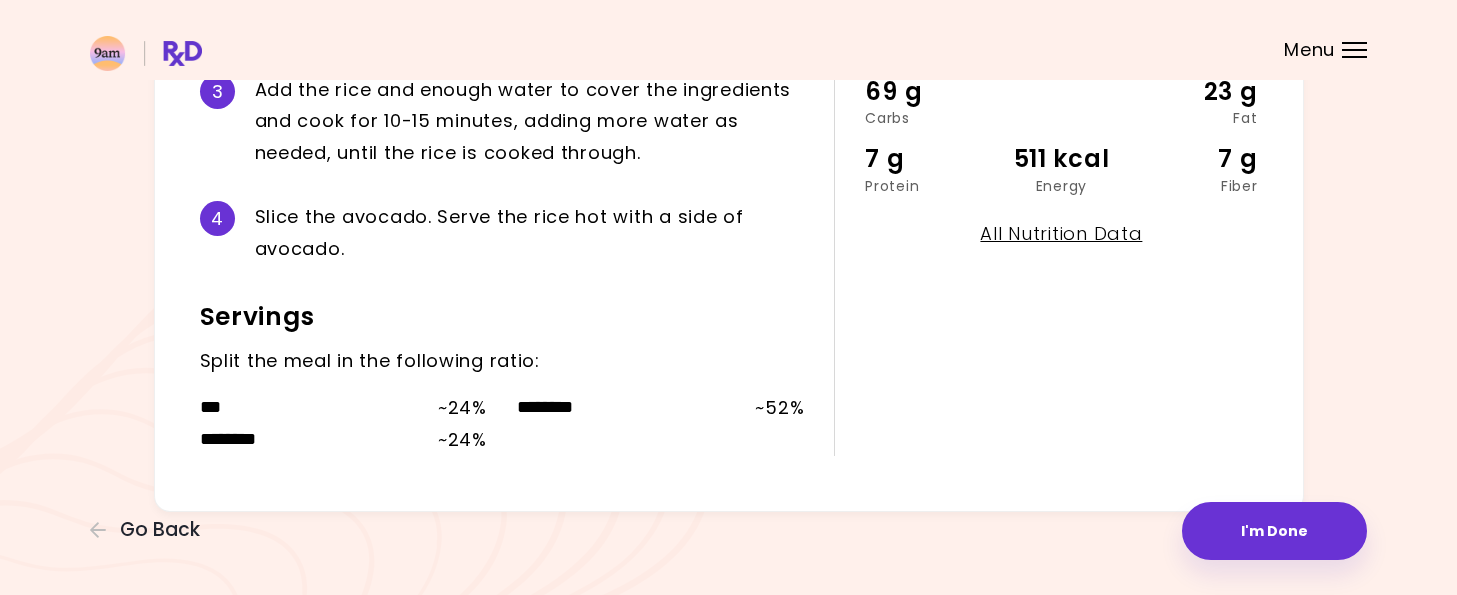 scroll, scrollTop: 711, scrollLeft: 0, axis: vertical 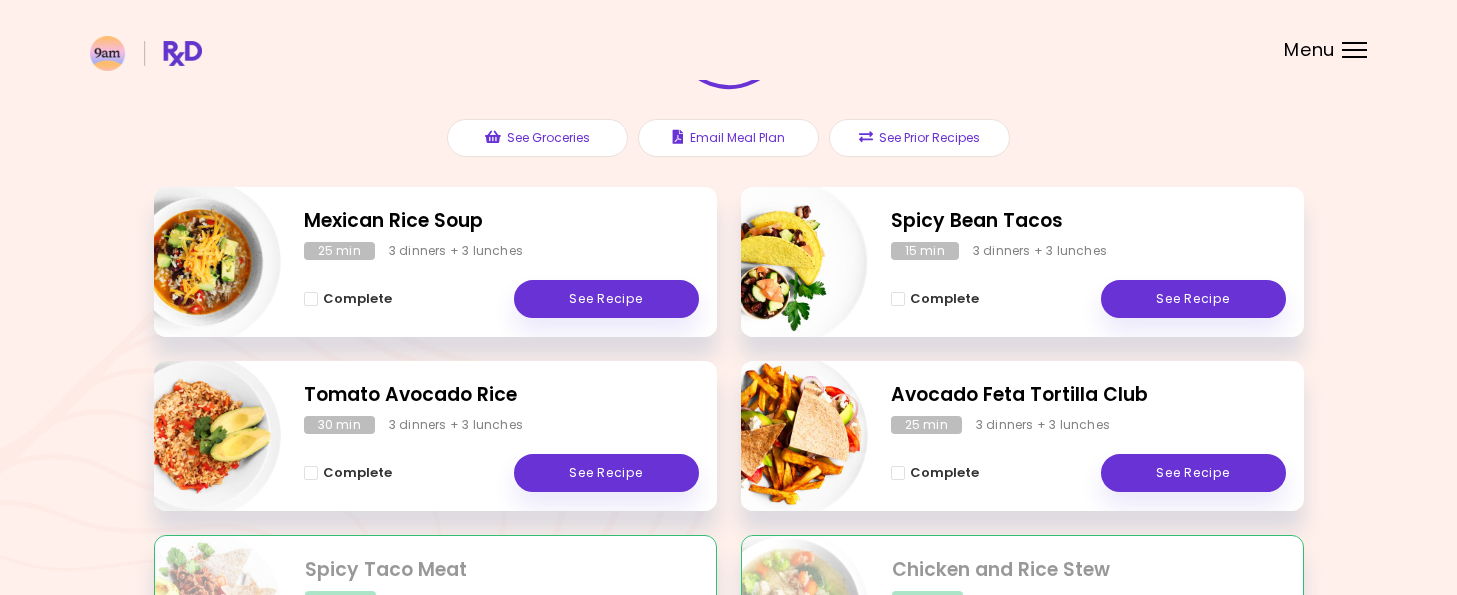 click on "33 % completed   See Groceries   Email Meal Plan   See Prior Recipes" at bounding box center (729, 65) 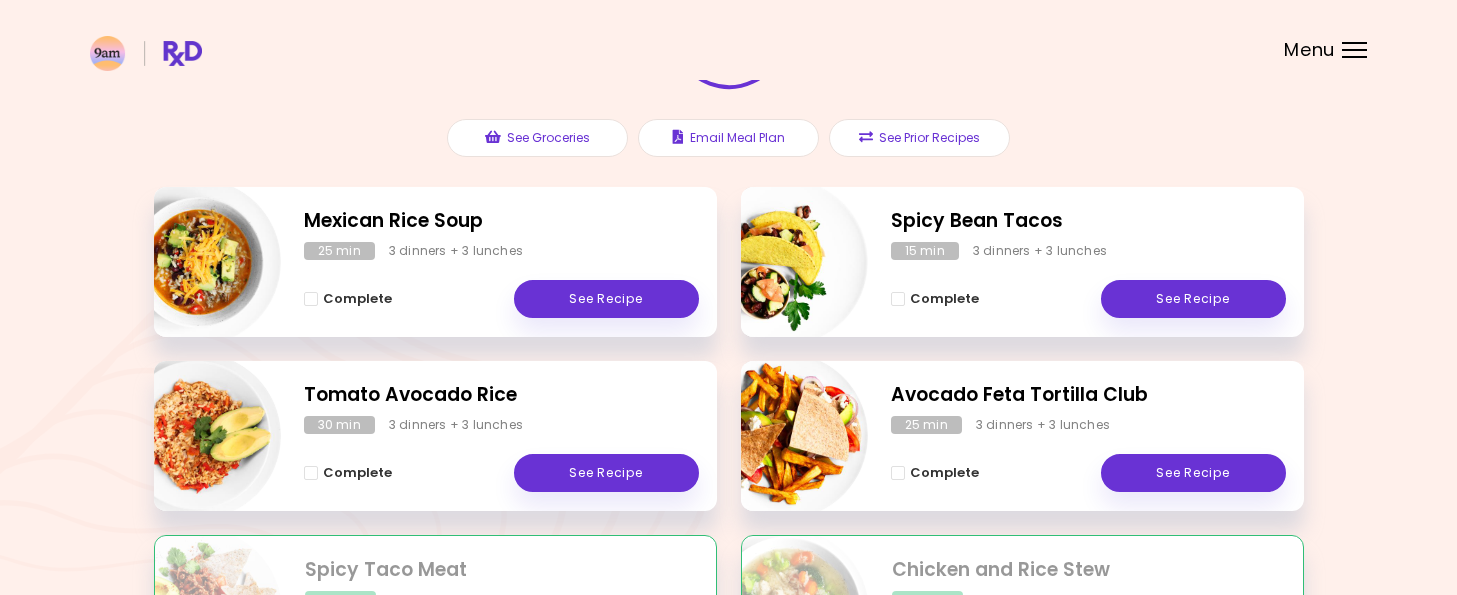 click at bounding box center (785, 436) 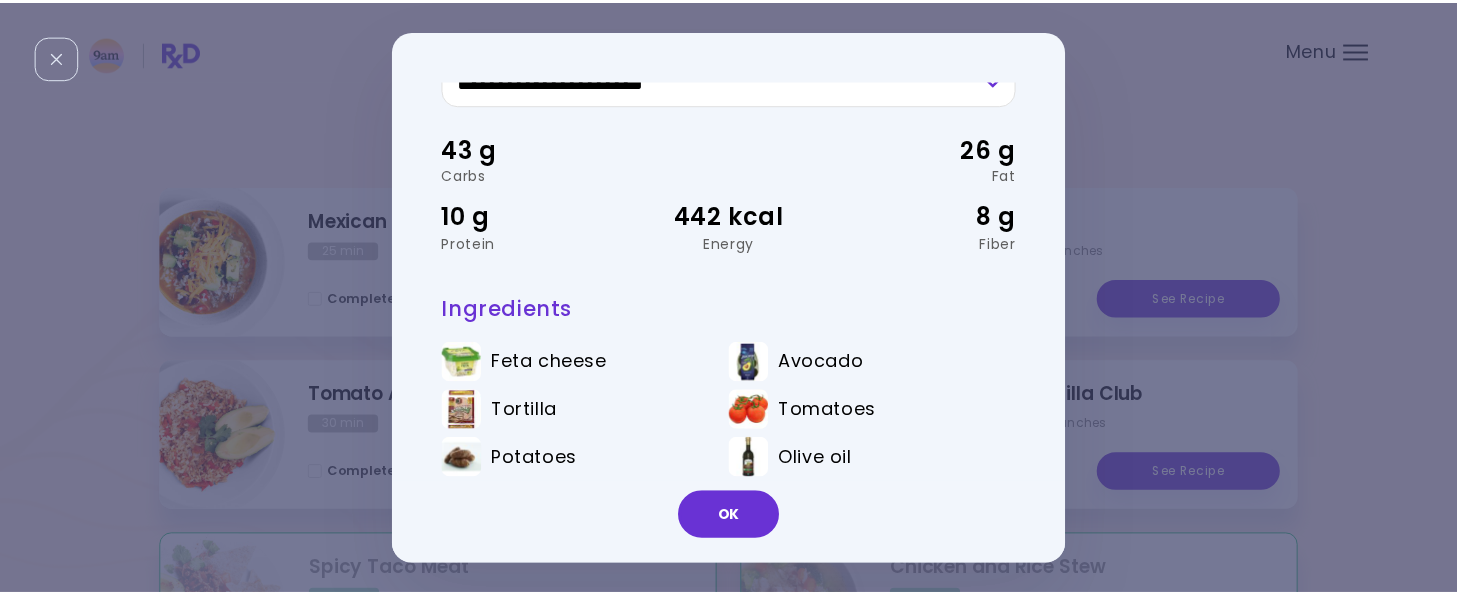 scroll, scrollTop: 157, scrollLeft: 0, axis: vertical 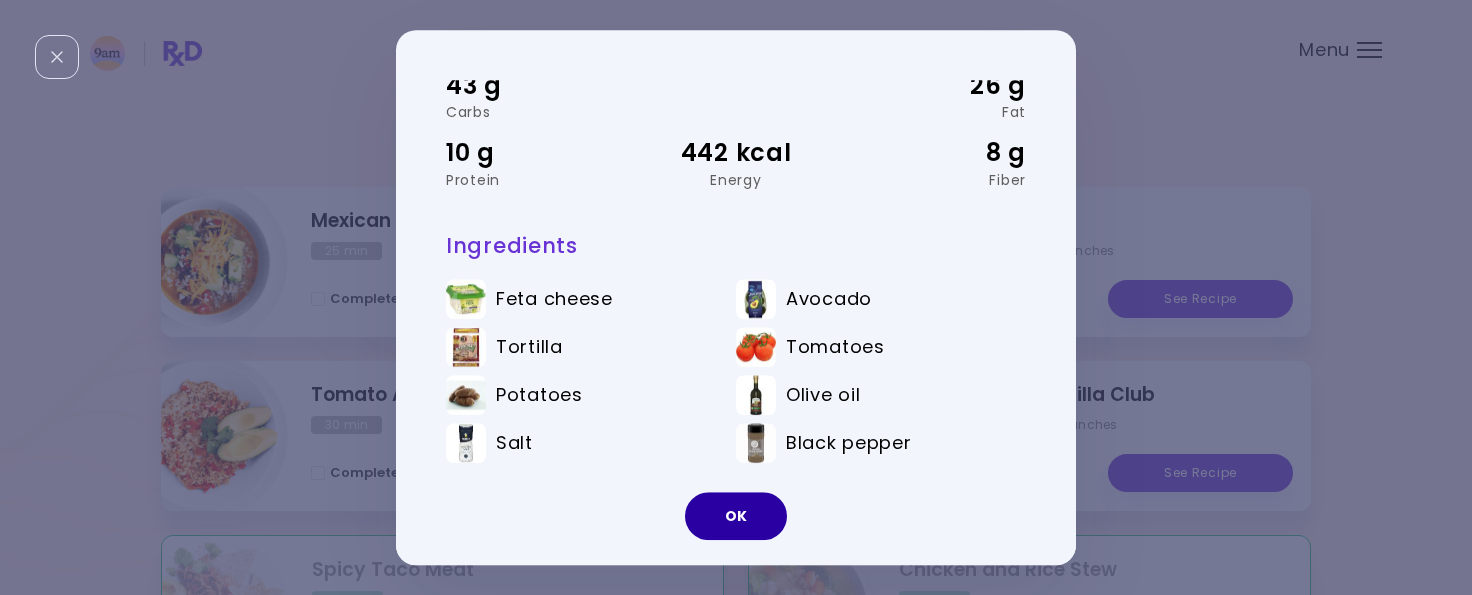 click on "OK" at bounding box center (736, 516) 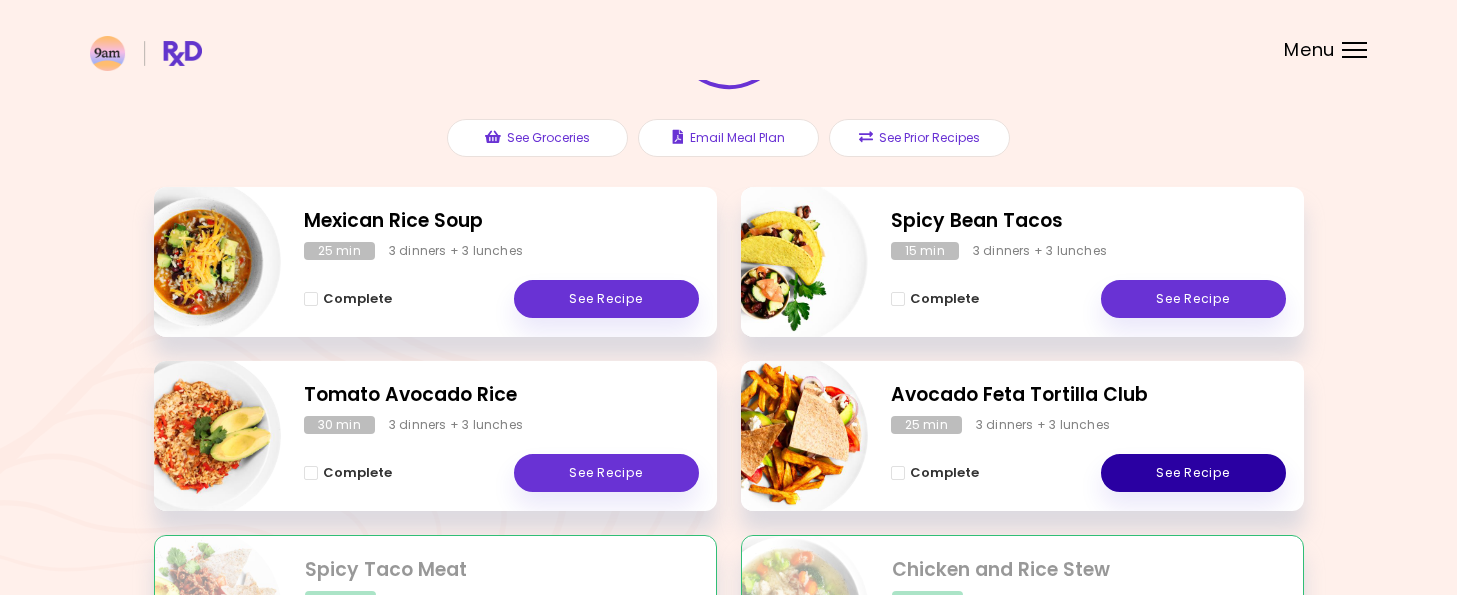 click on "See Recipe" at bounding box center [1193, 473] 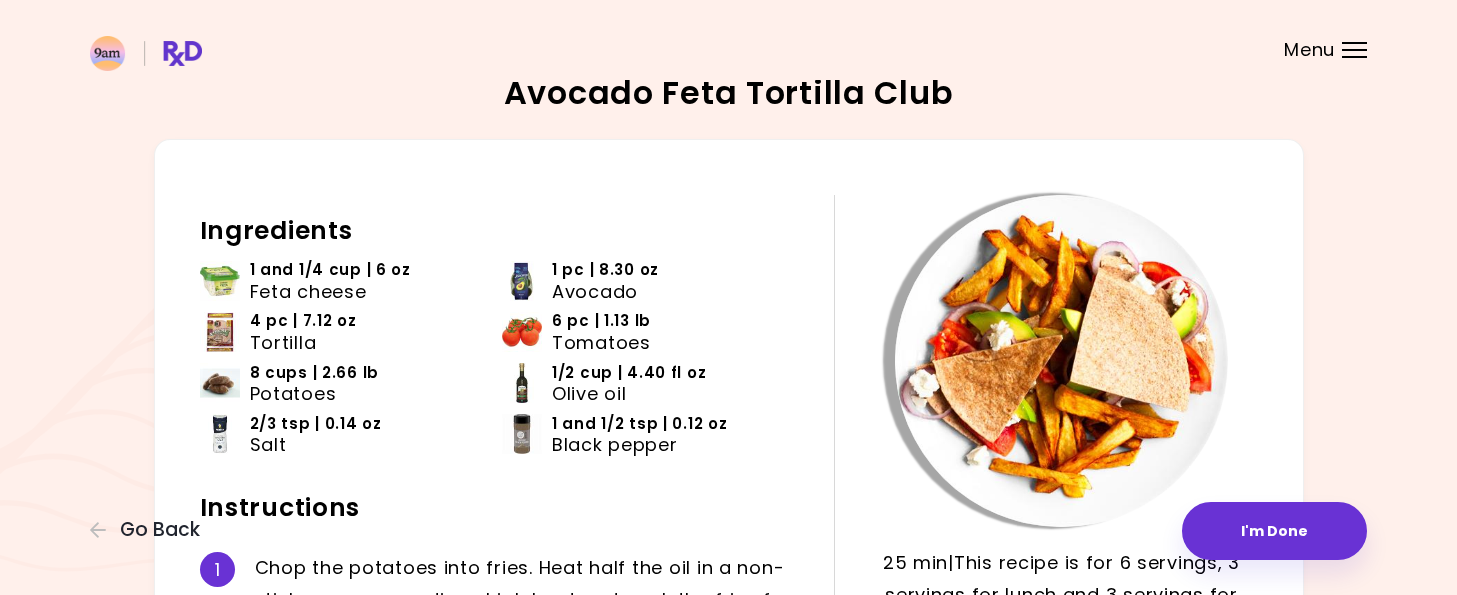 scroll, scrollTop: 0, scrollLeft: 0, axis: both 